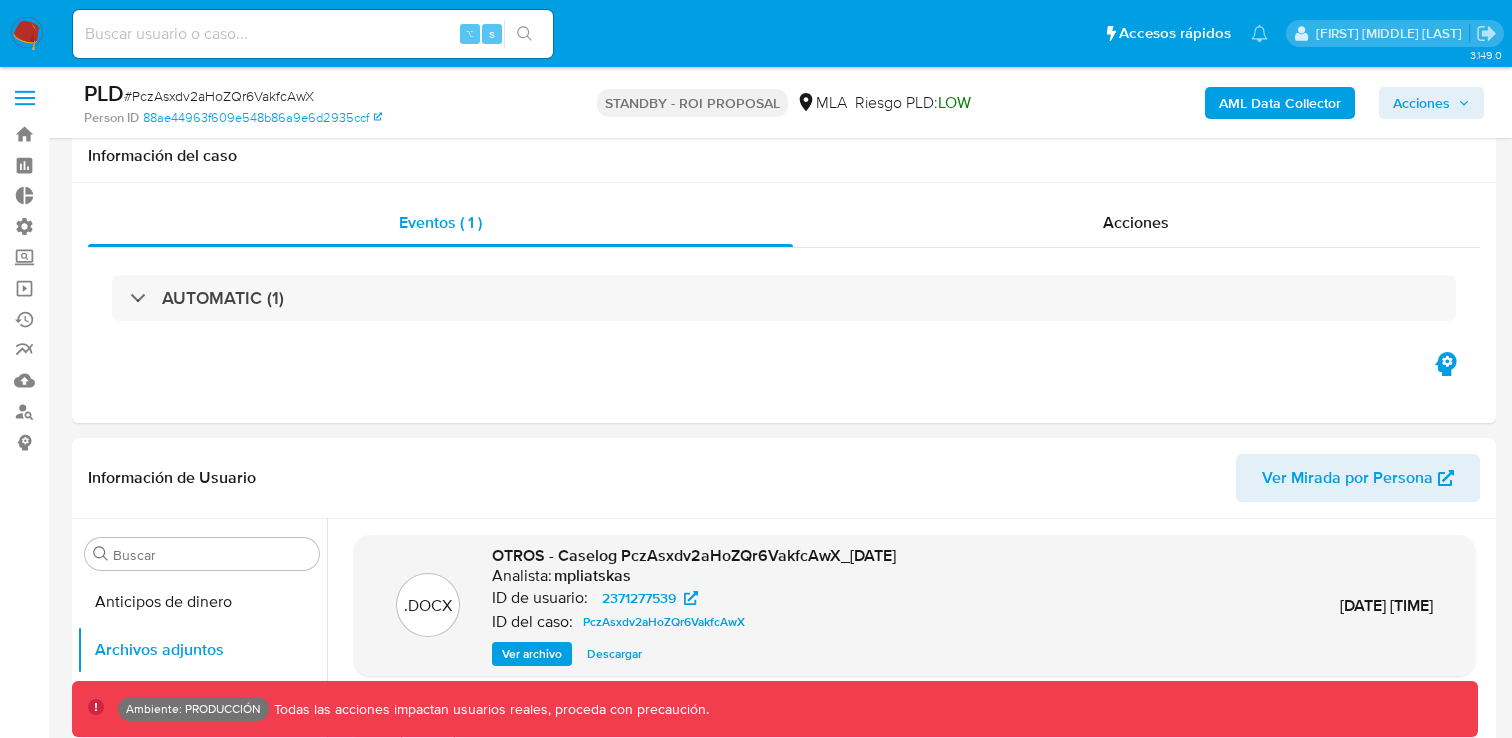 select on "10" 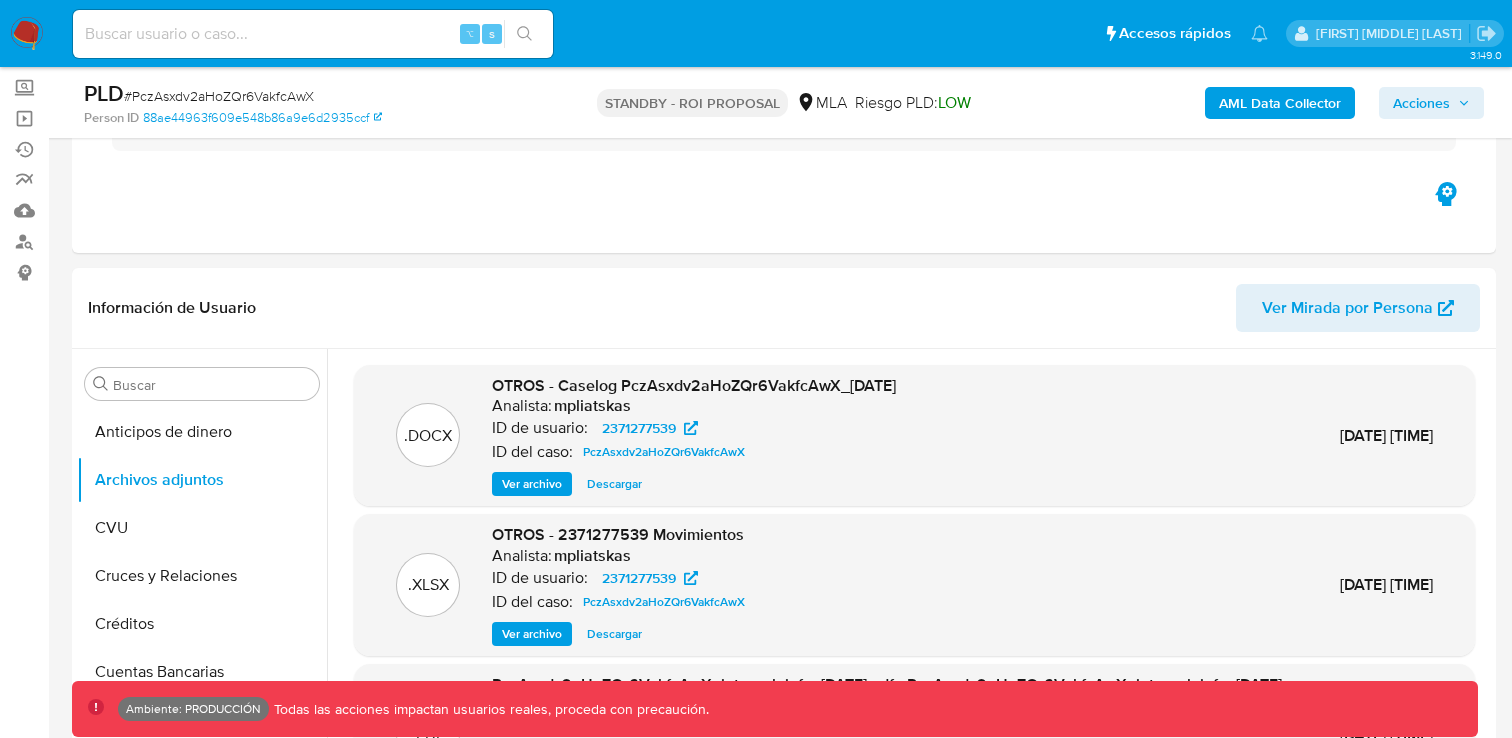 click at bounding box center (313, 34) 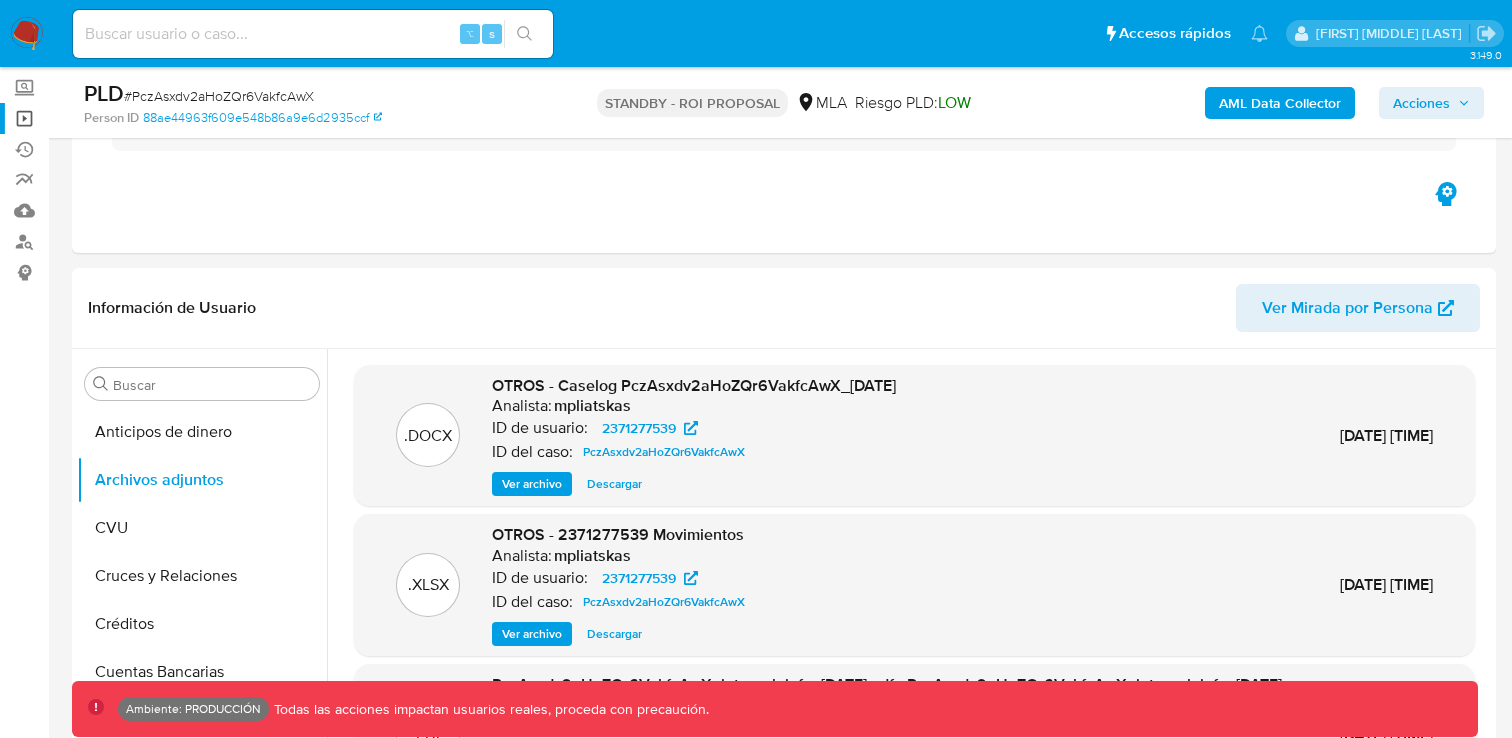 click on "Operaciones masivas" at bounding box center (119, 118) 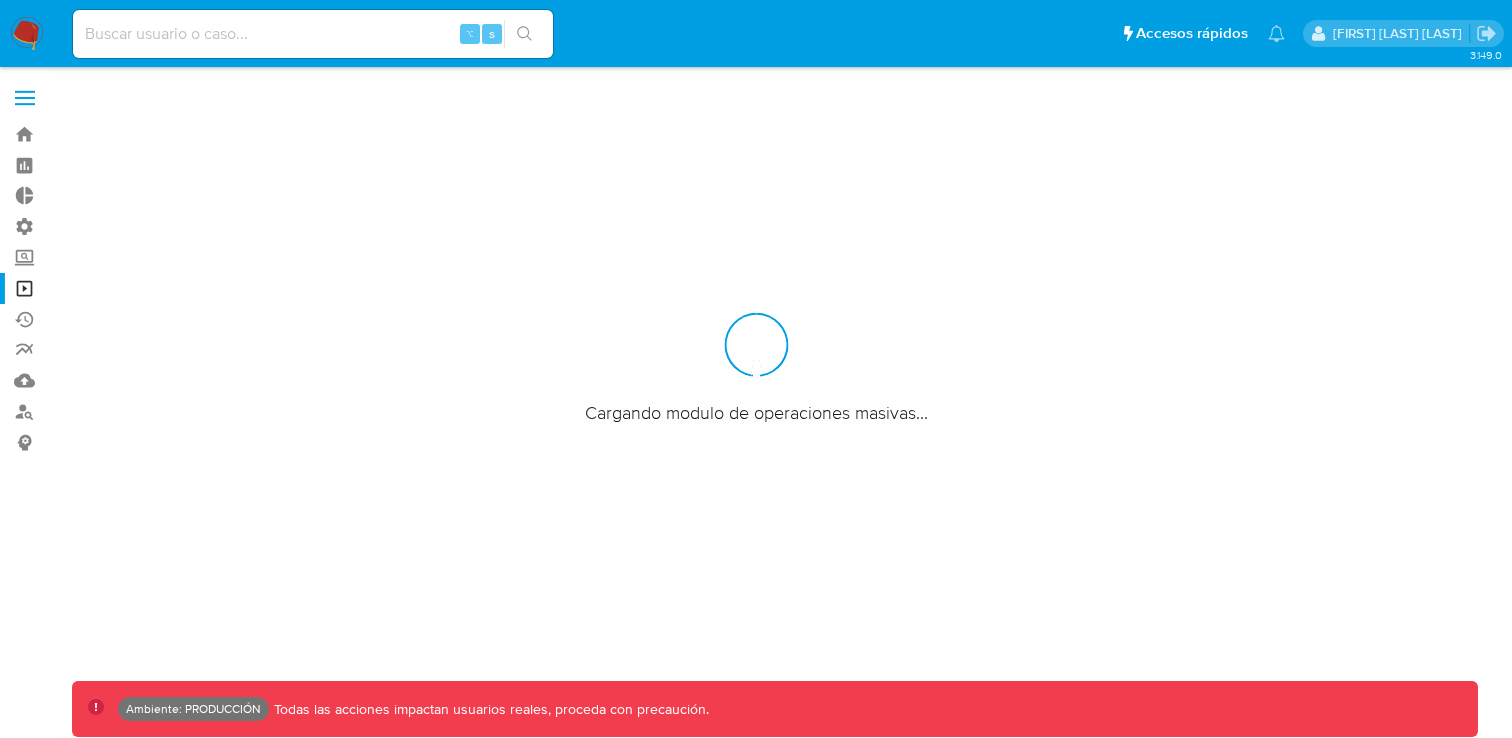 scroll, scrollTop: 0, scrollLeft: 0, axis: both 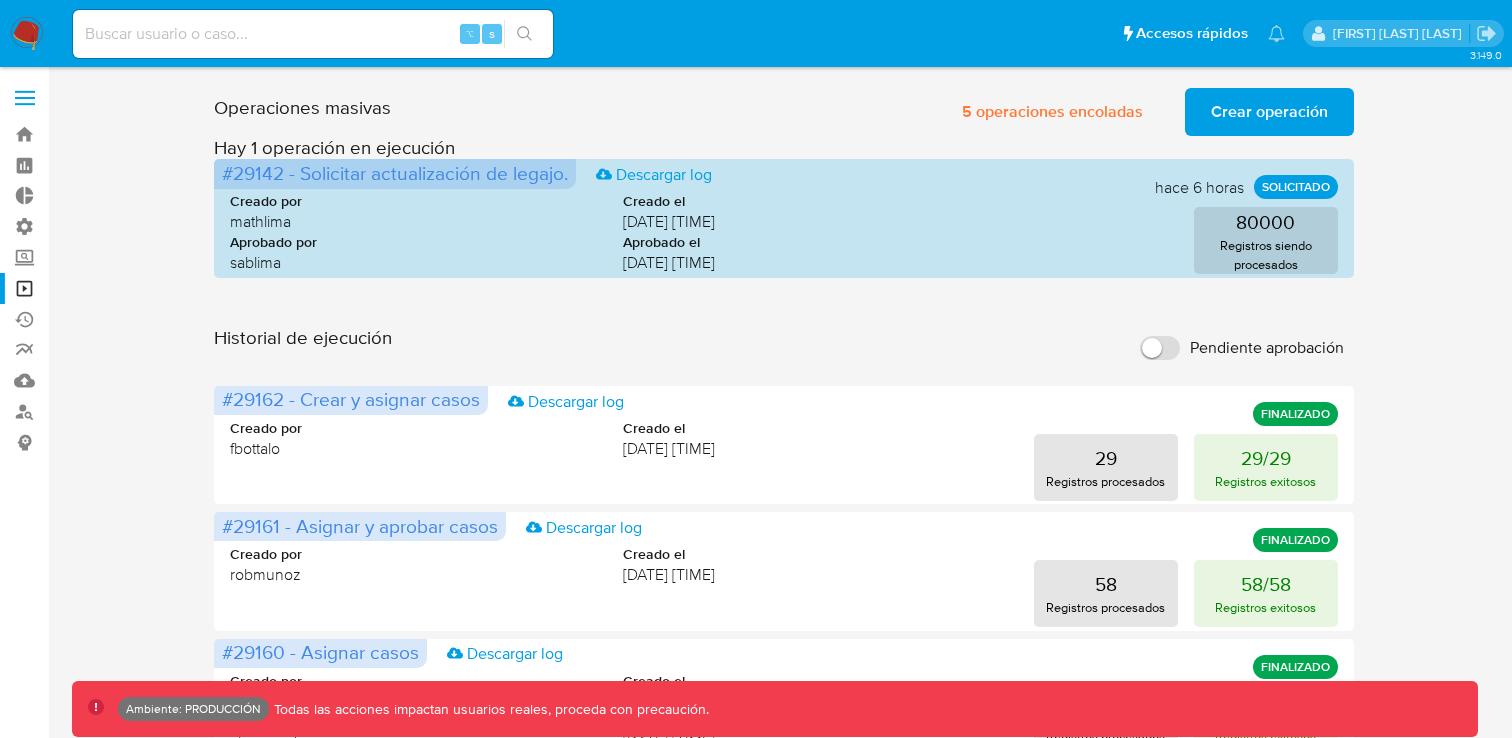 click at bounding box center [313, 34] 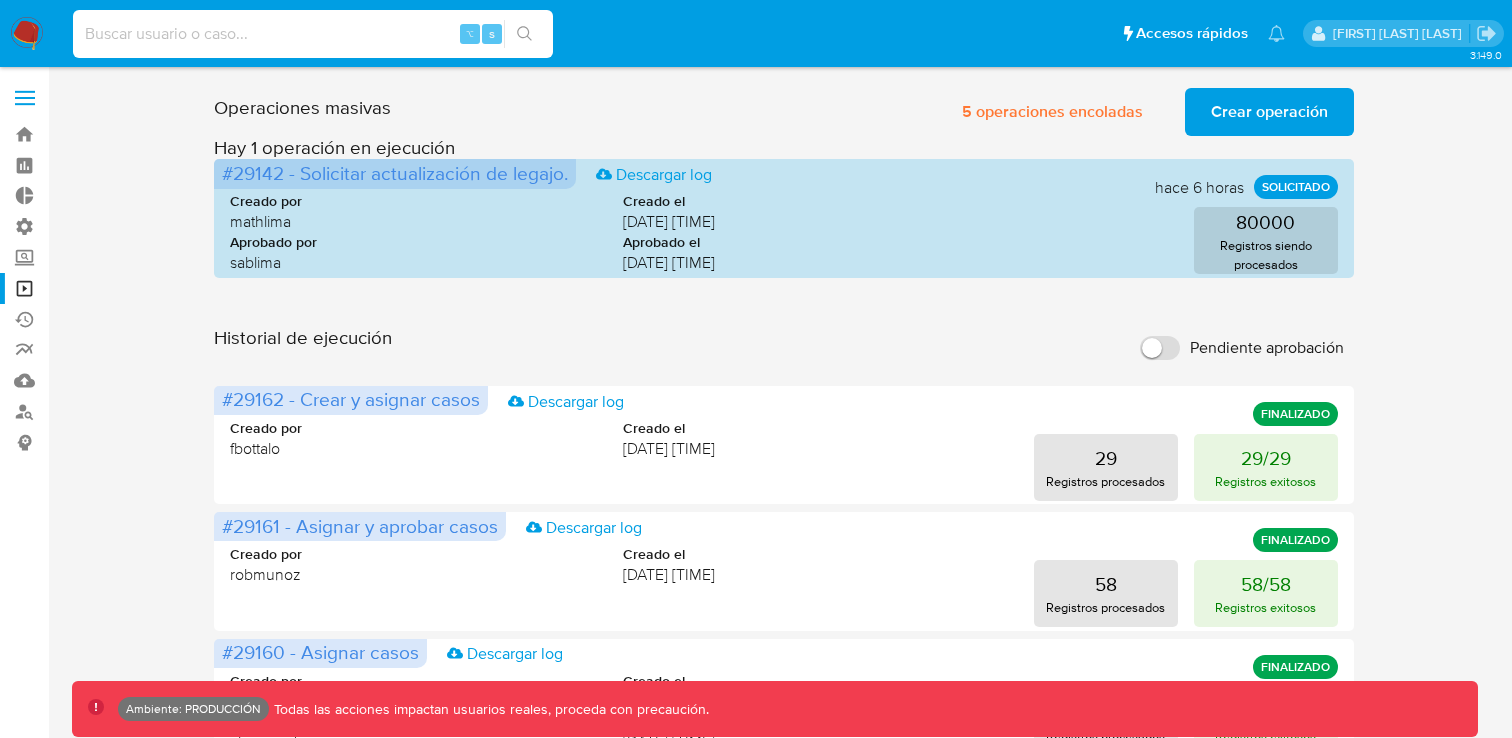 paste on "1234100825" 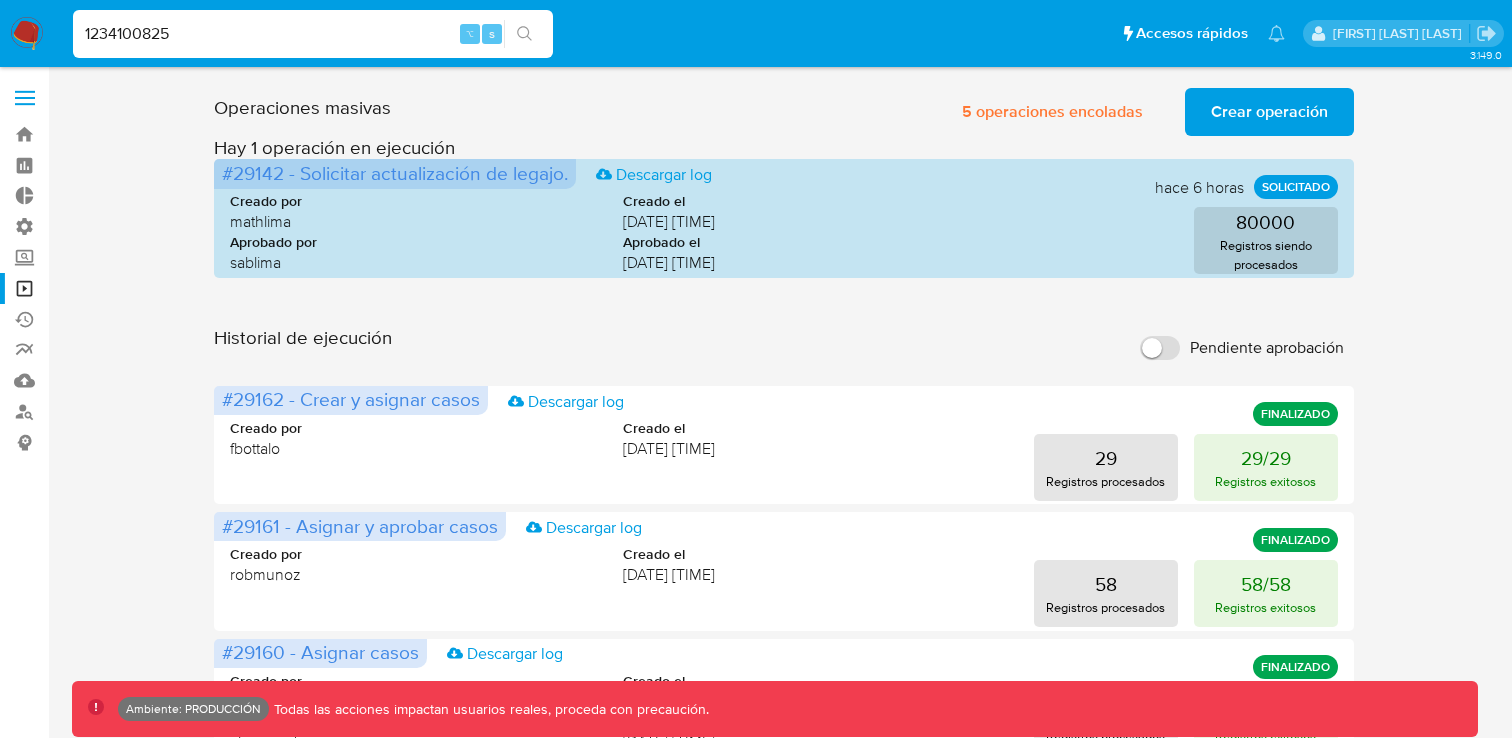 type on "1234100825" 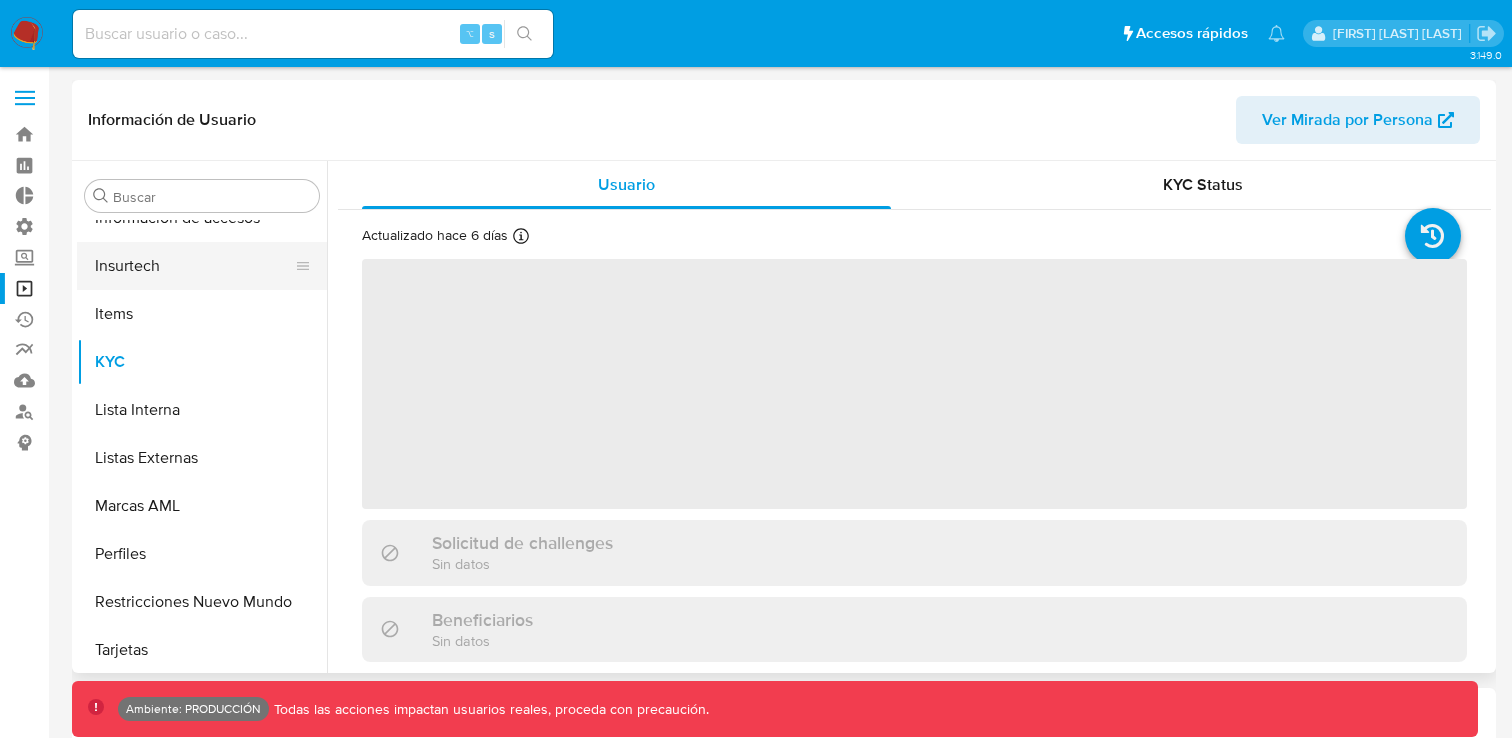 scroll, scrollTop: 845, scrollLeft: 0, axis: vertical 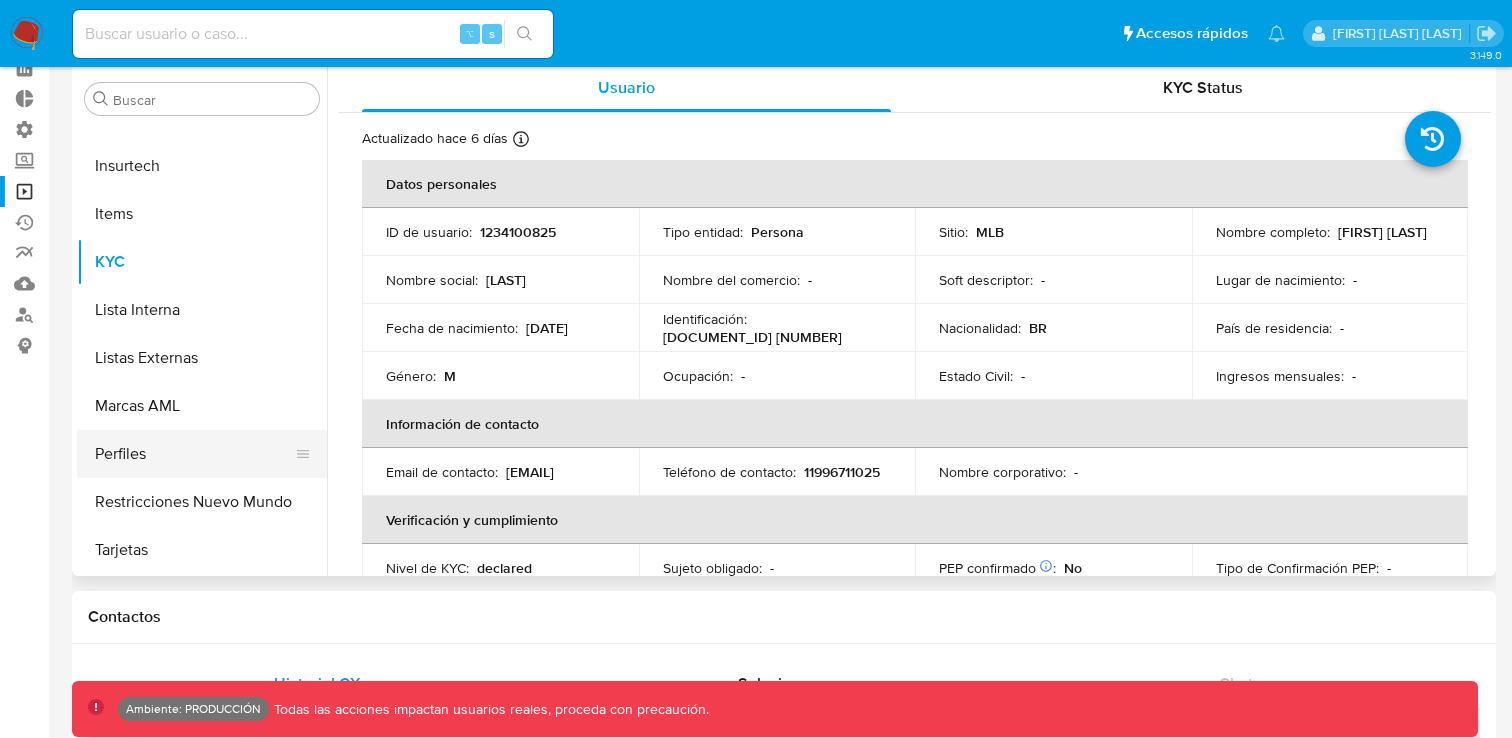 select on "10" 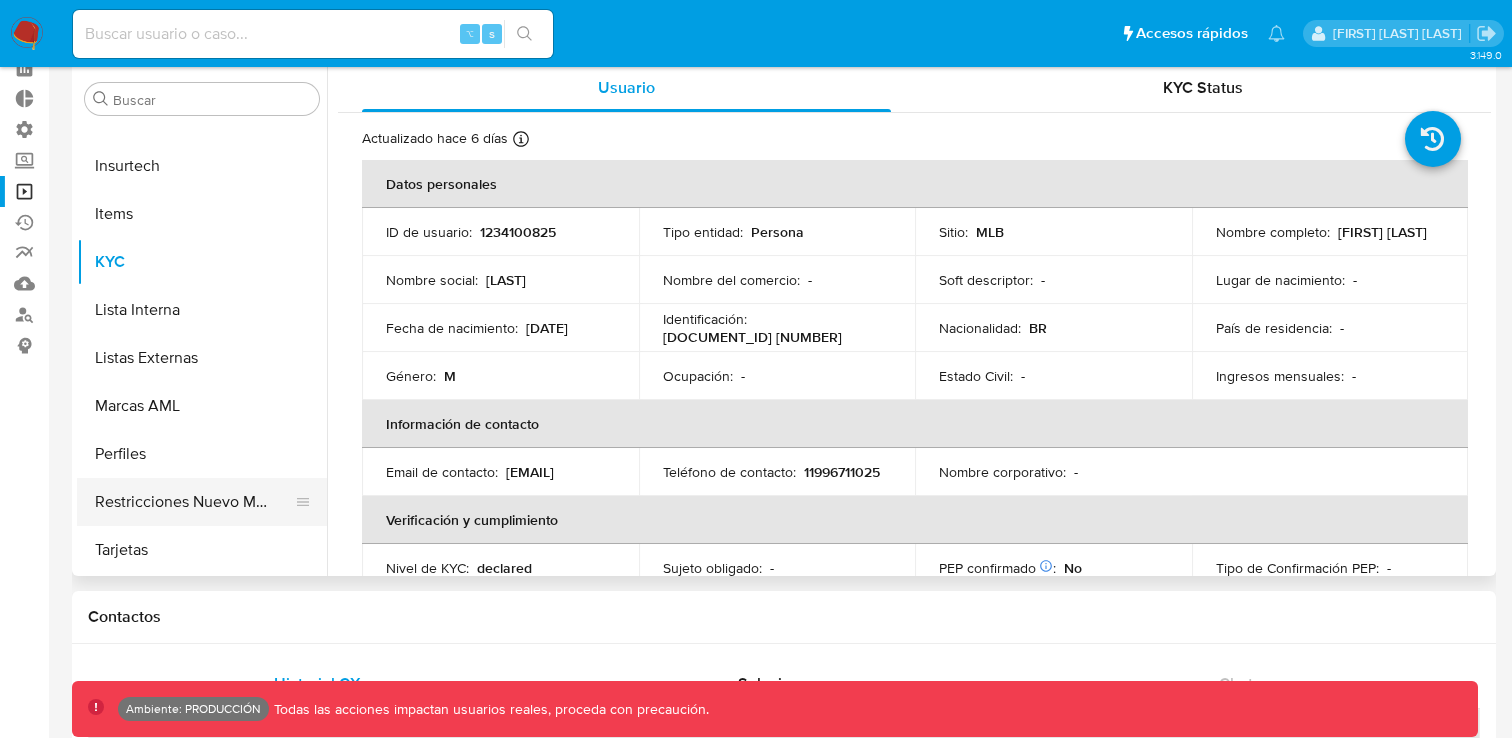 click on "Restricciones Nuevo Mundo" at bounding box center [194, 502] 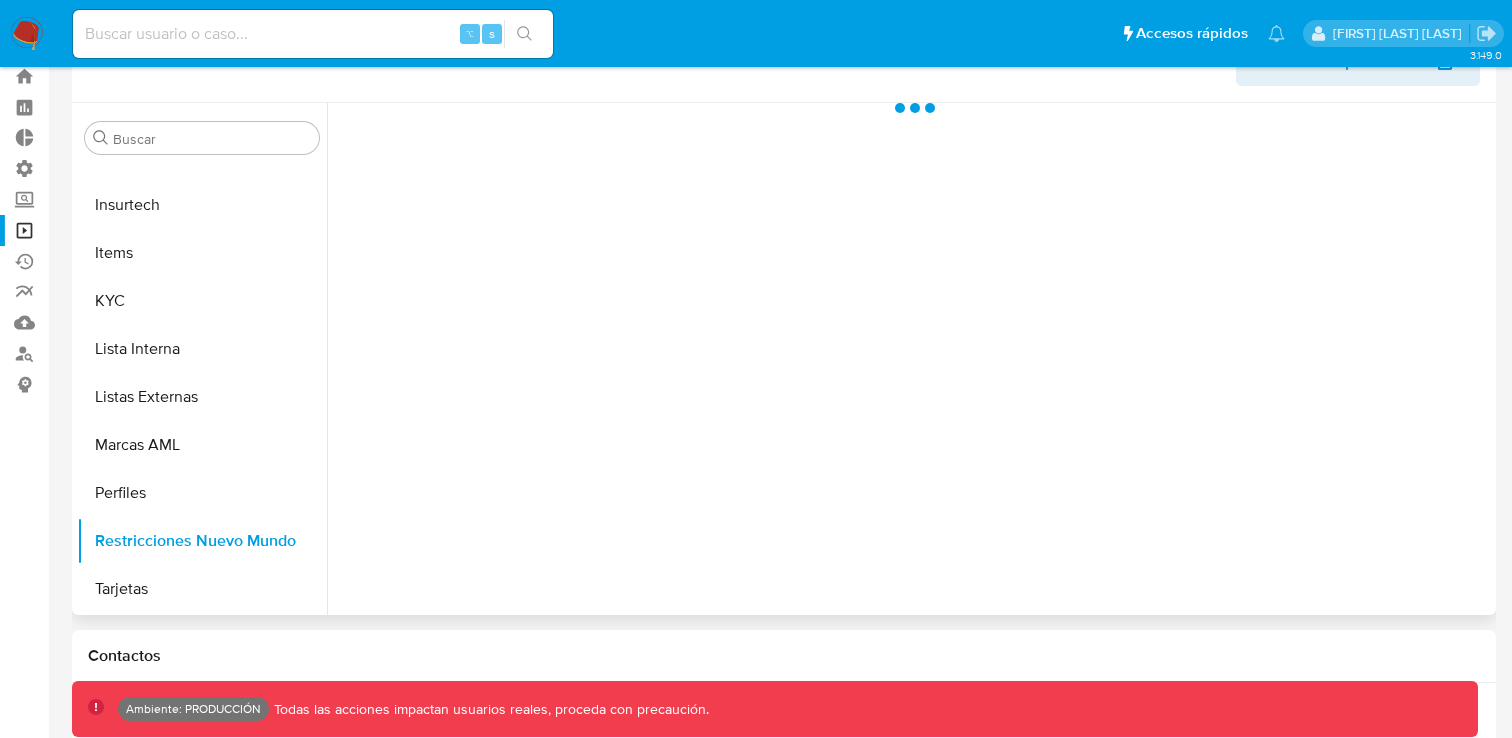 scroll, scrollTop: 0, scrollLeft: 0, axis: both 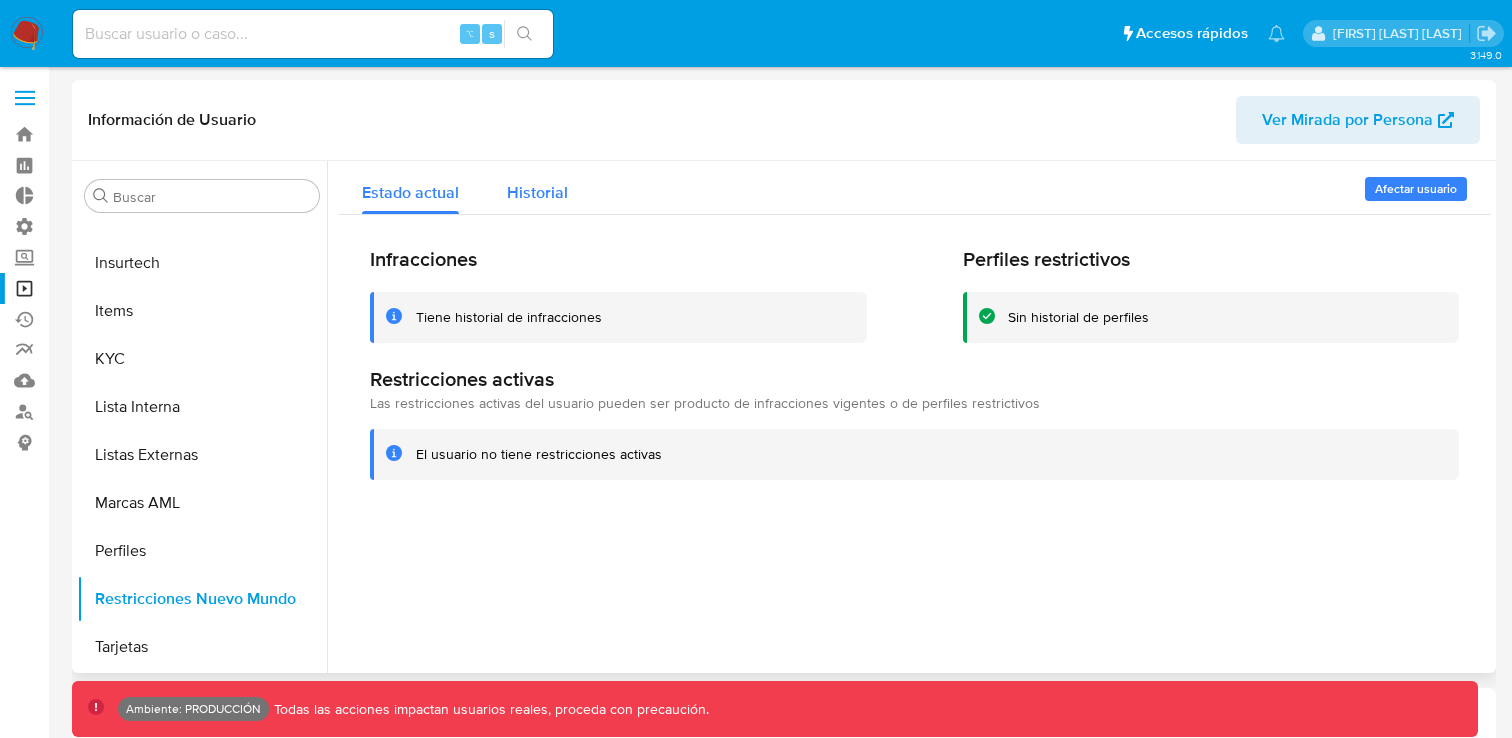 click on "Historial" at bounding box center (537, 192) 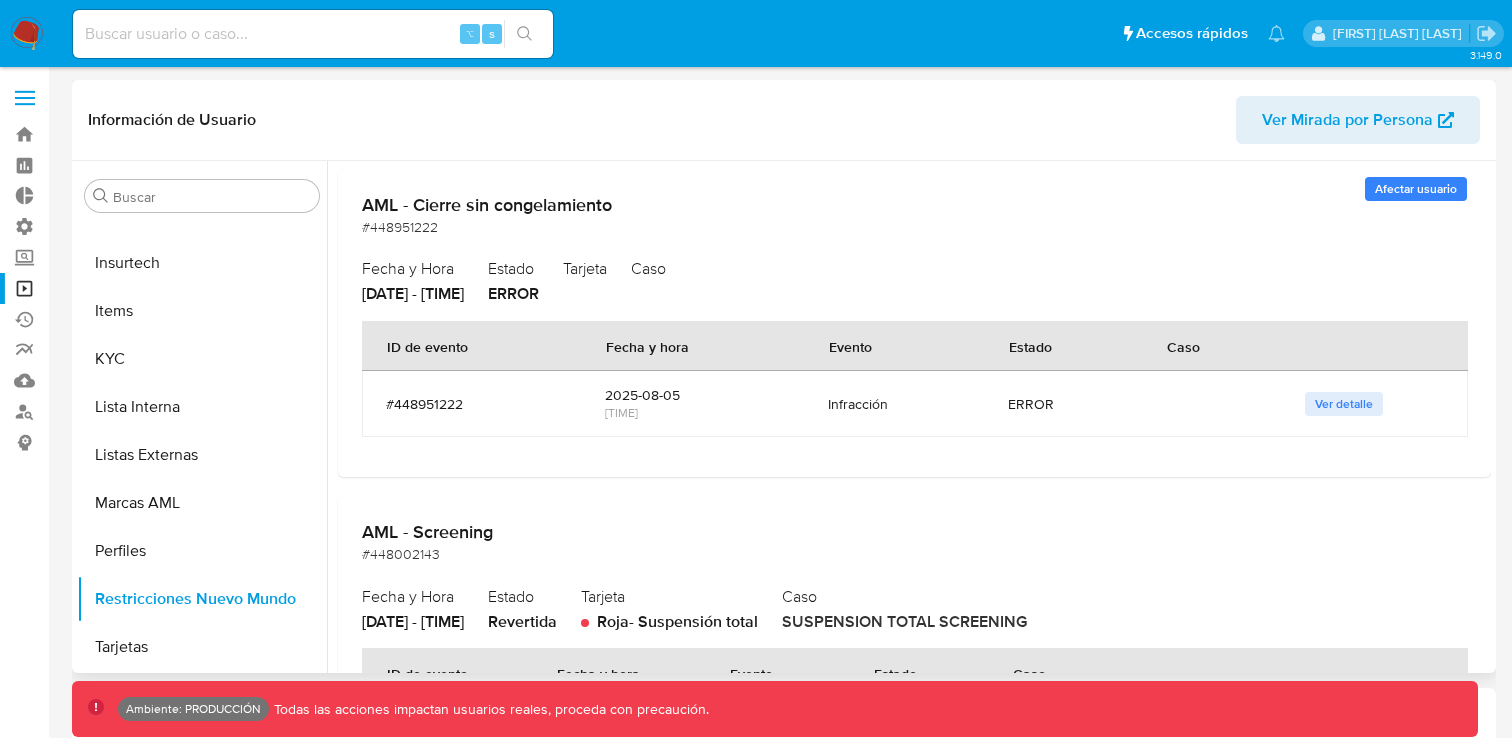 scroll, scrollTop: 124, scrollLeft: 0, axis: vertical 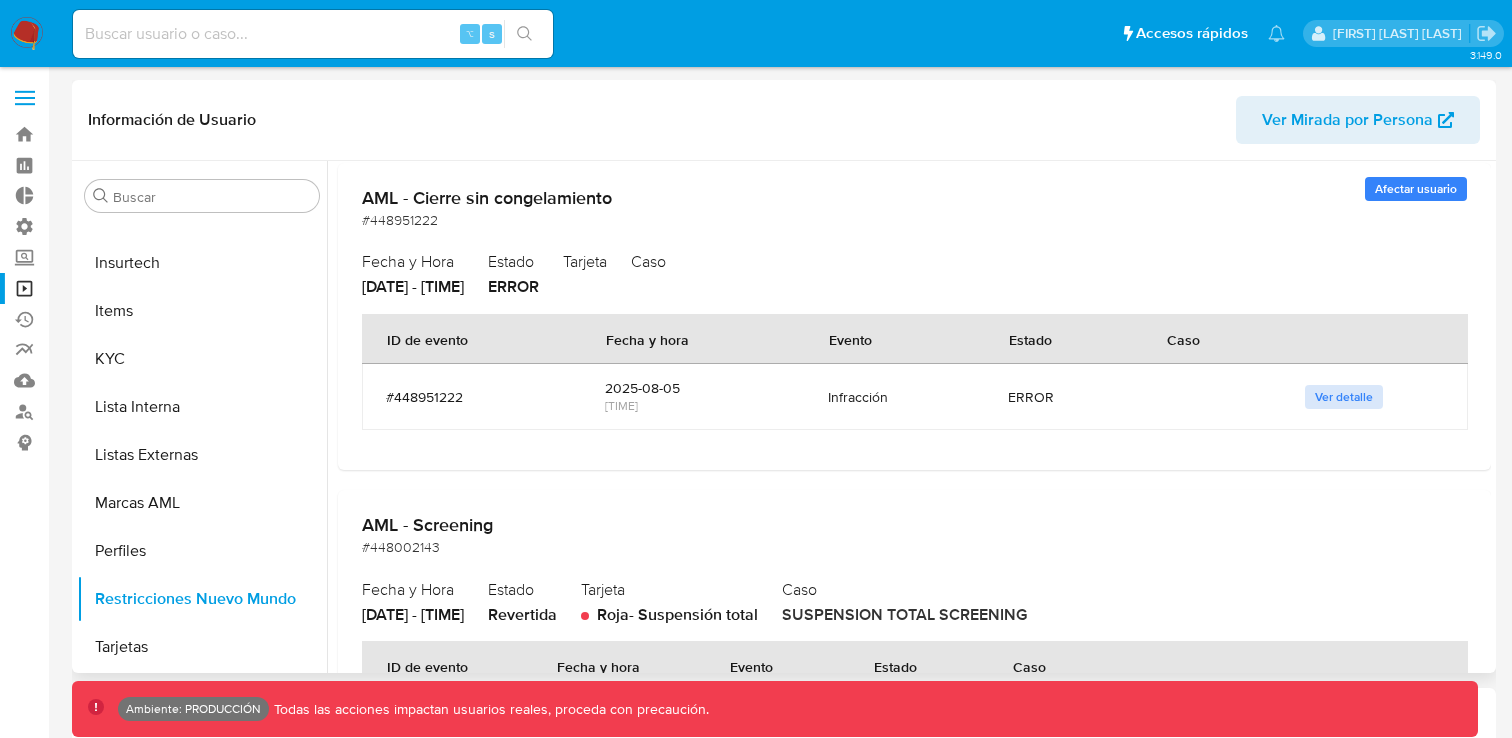 click on "Ver detalle" at bounding box center (1344, 397) 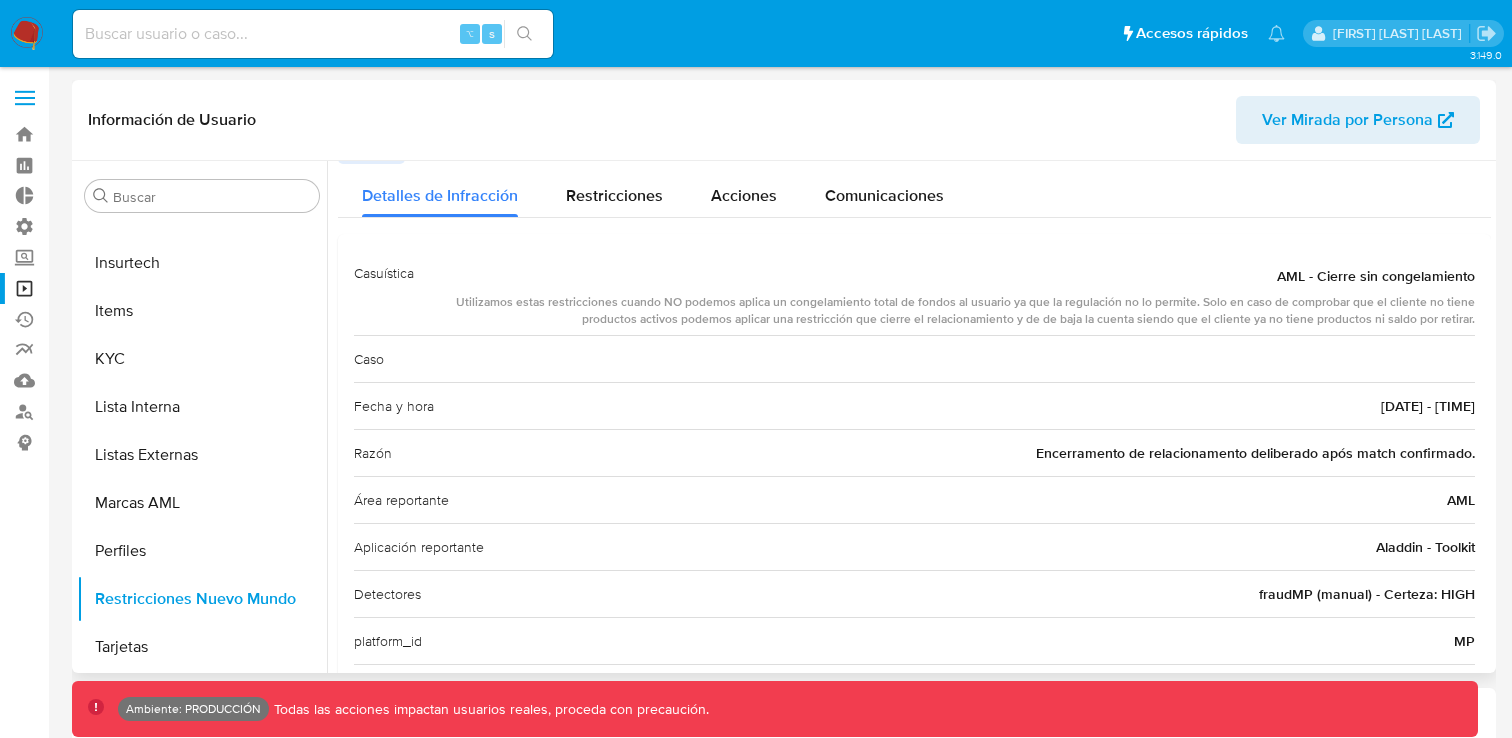 scroll, scrollTop: 0, scrollLeft: 0, axis: both 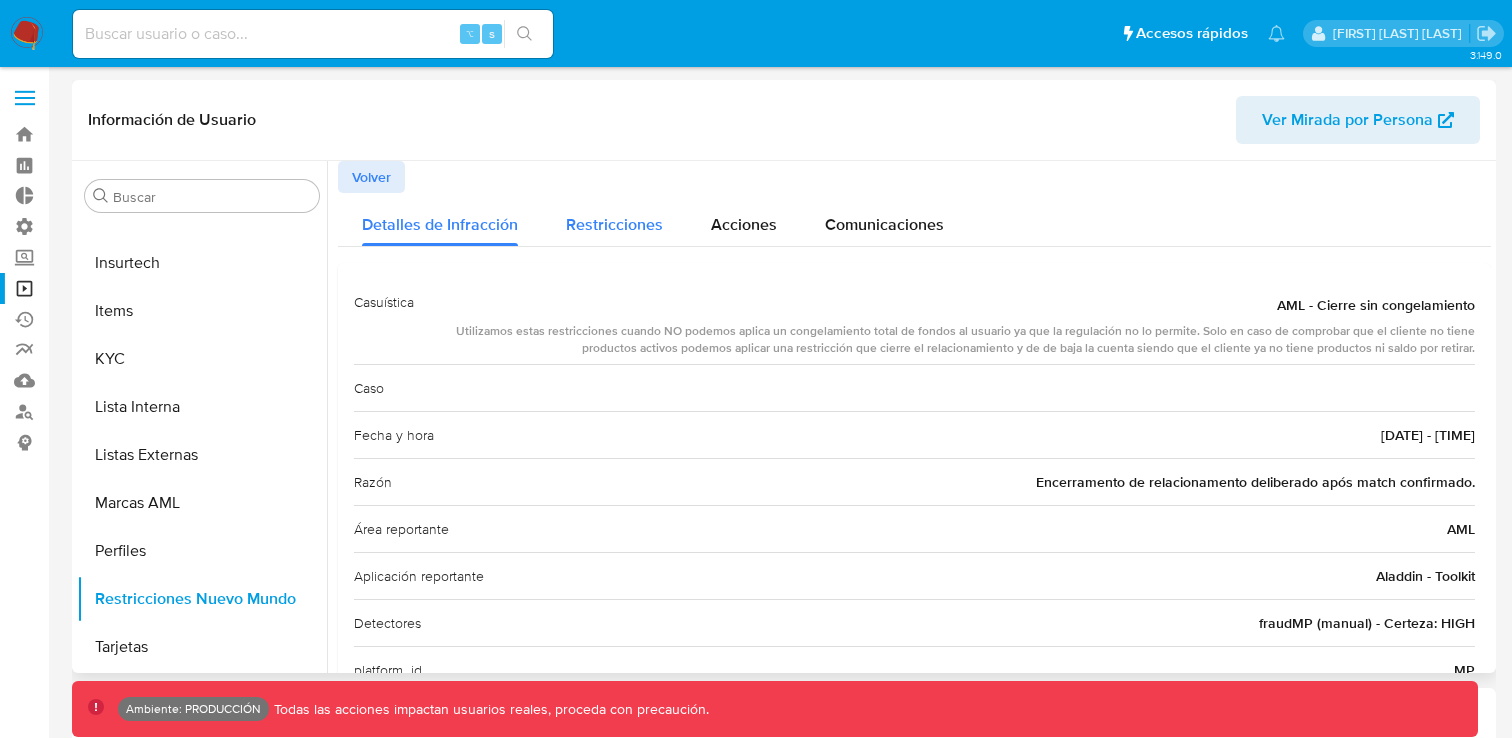 click on "Restricciones" at bounding box center [614, 224] 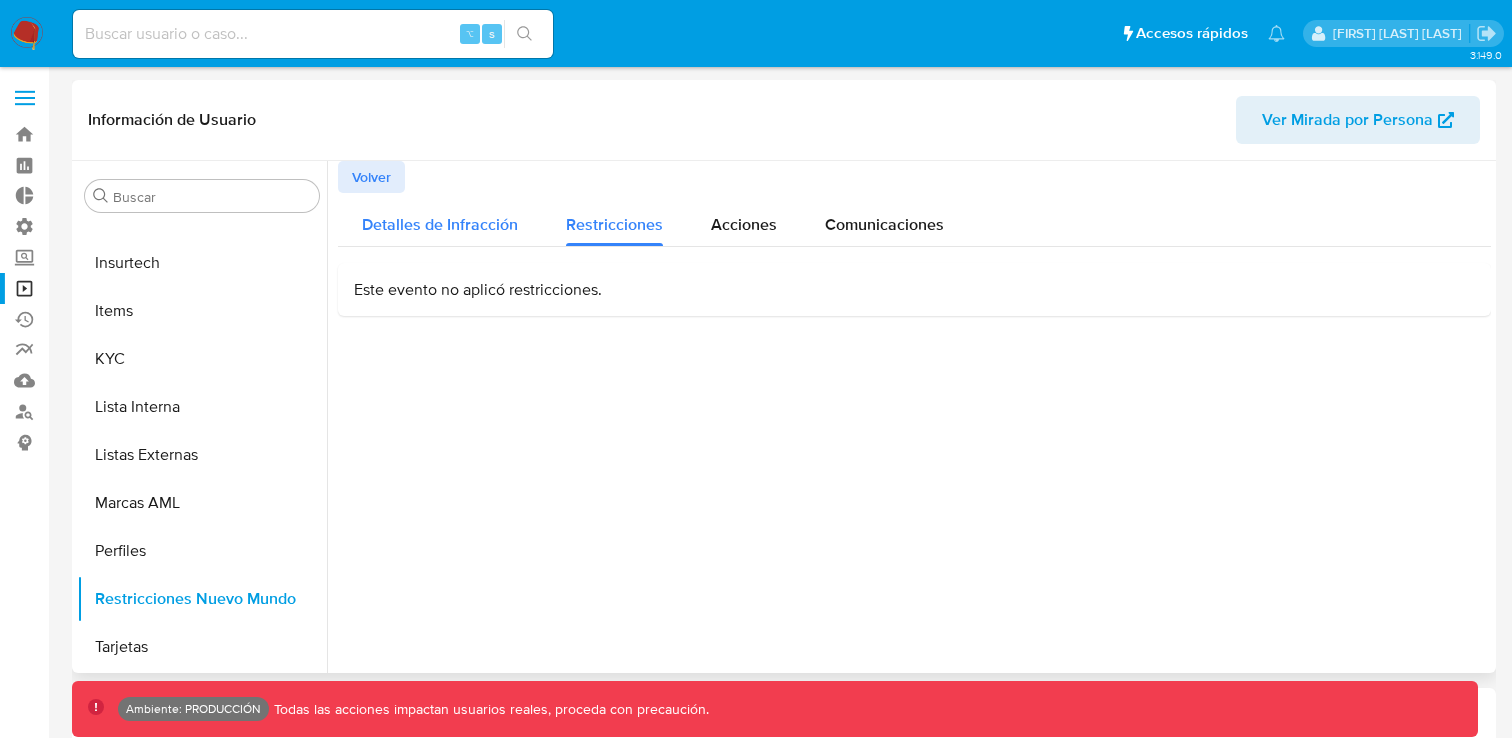 click on "Detalles de Infracción" at bounding box center (440, 224) 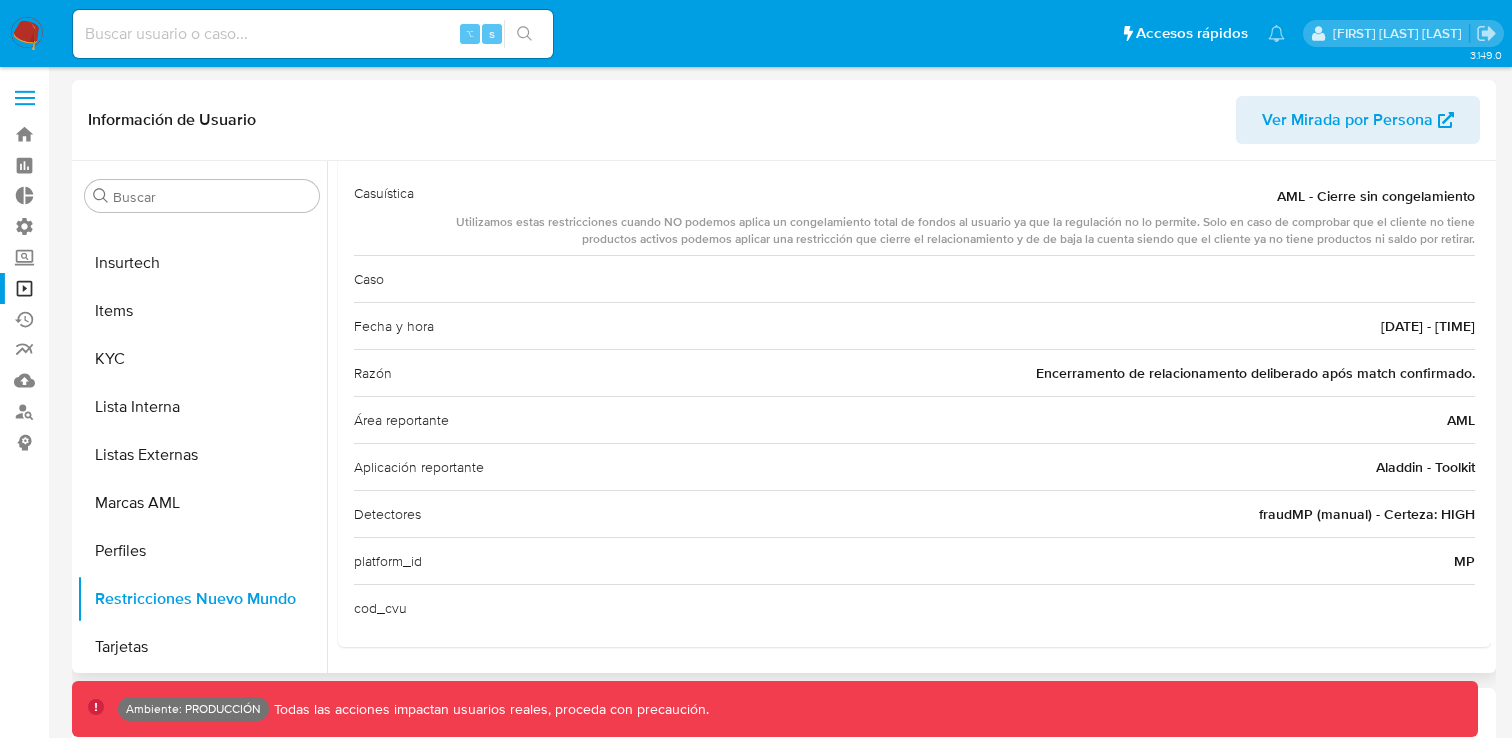 scroll, scrollTop: 0, scrollLeft: 0, axis: both 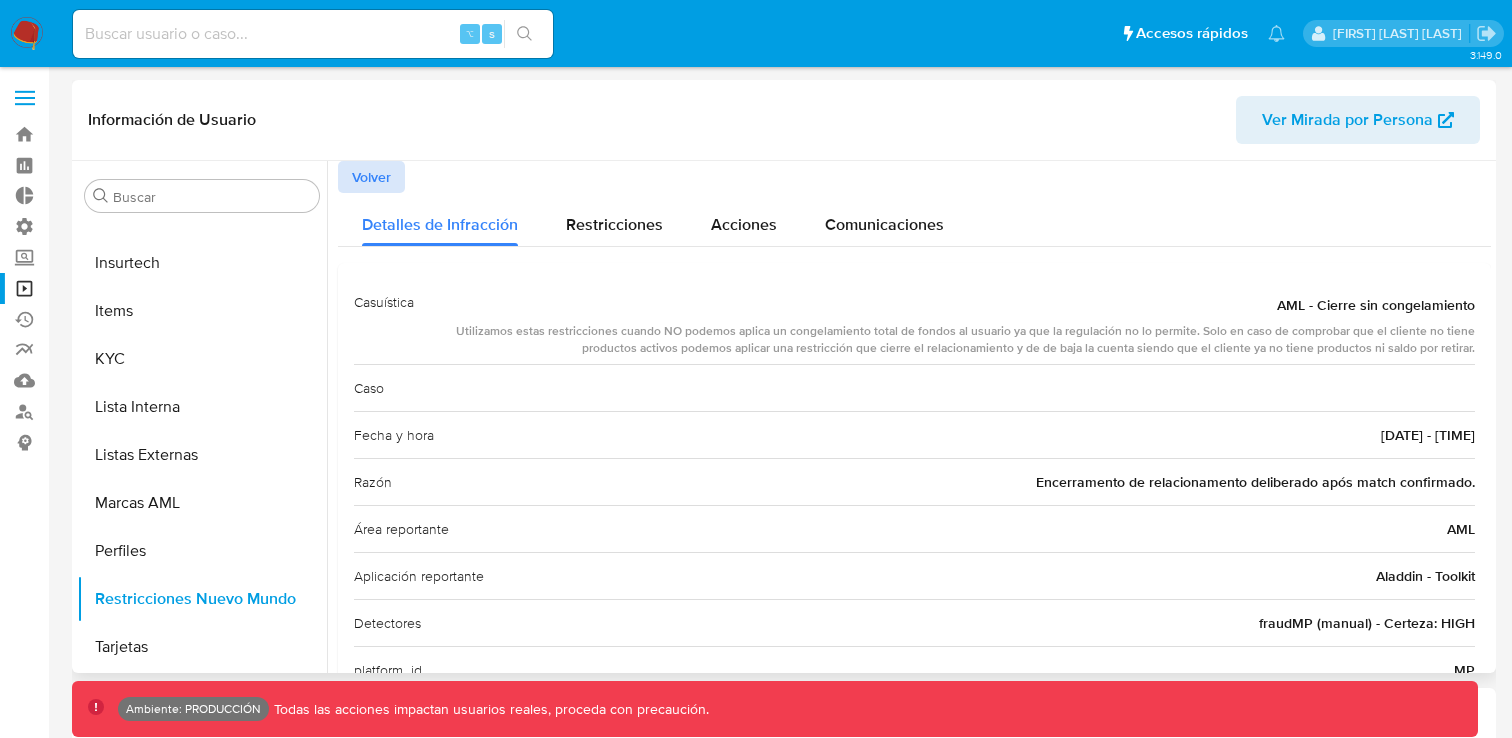 click on "Volver" at bounding box center (371, 177) 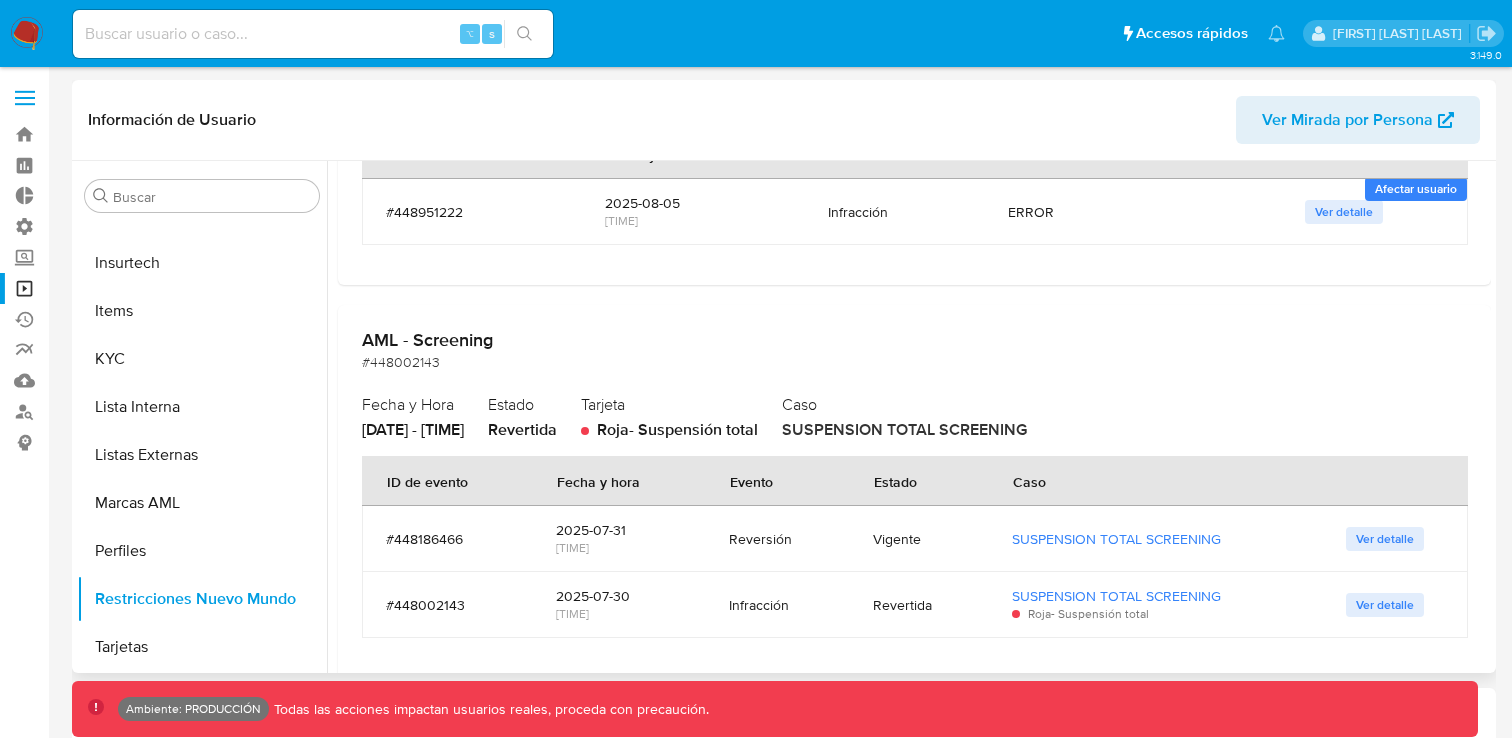 scroll, scrollTop: 340, scrollLeft: 0, axis: vertical 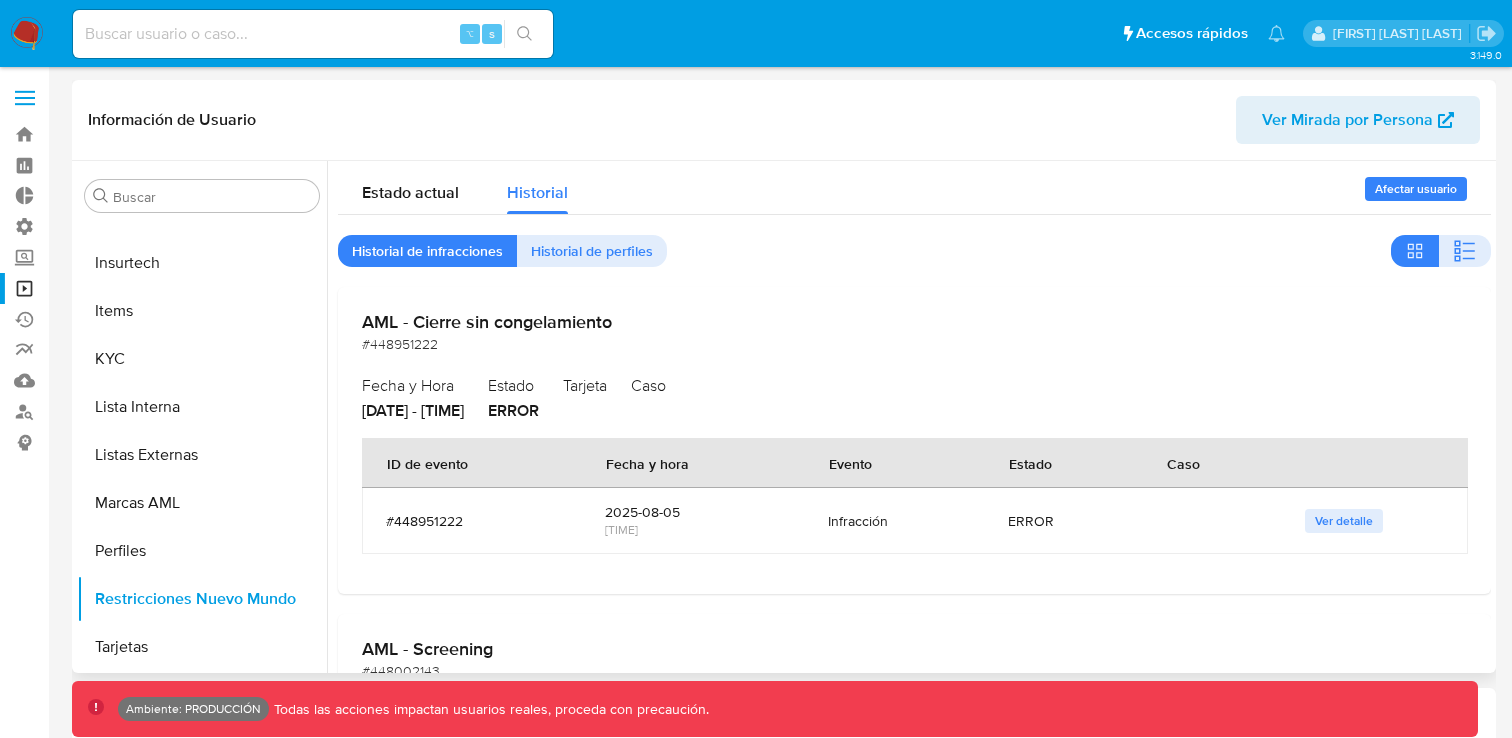 click on "Historial de perfiles" at bounding box center [592, 251] 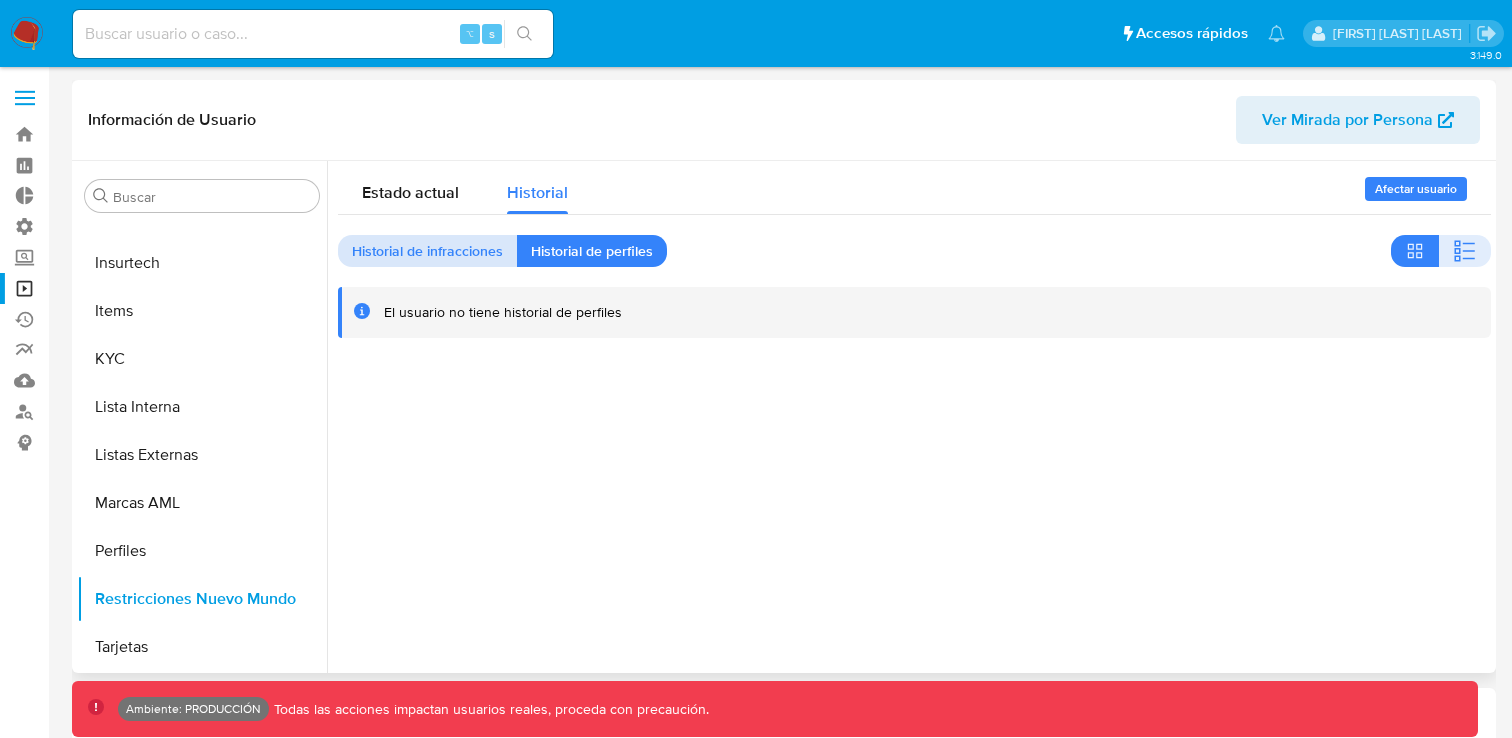 click on "Historial de infracciones" at bounding box center [427, 251] 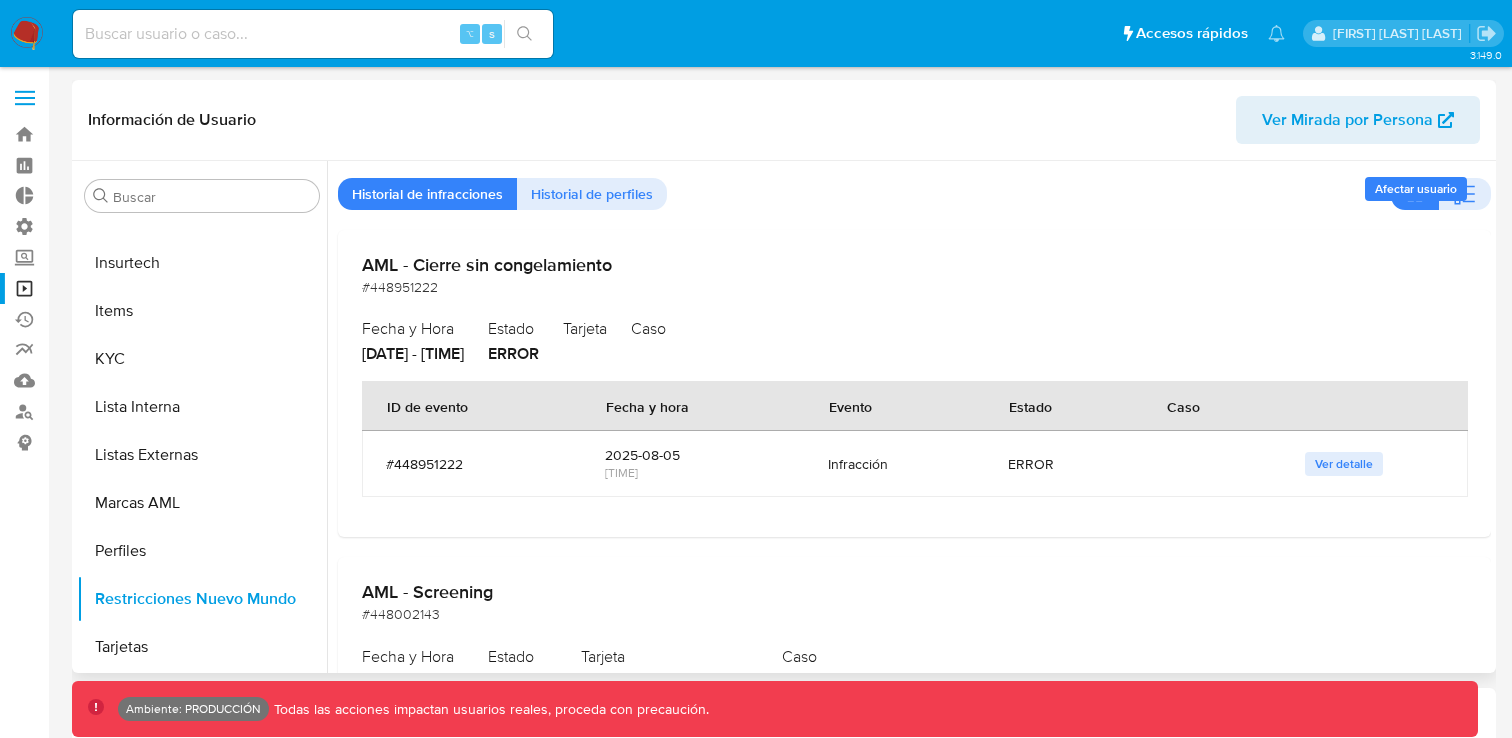 scroll, scrollTop: 59, scrollLeft: 0, axis: vertical 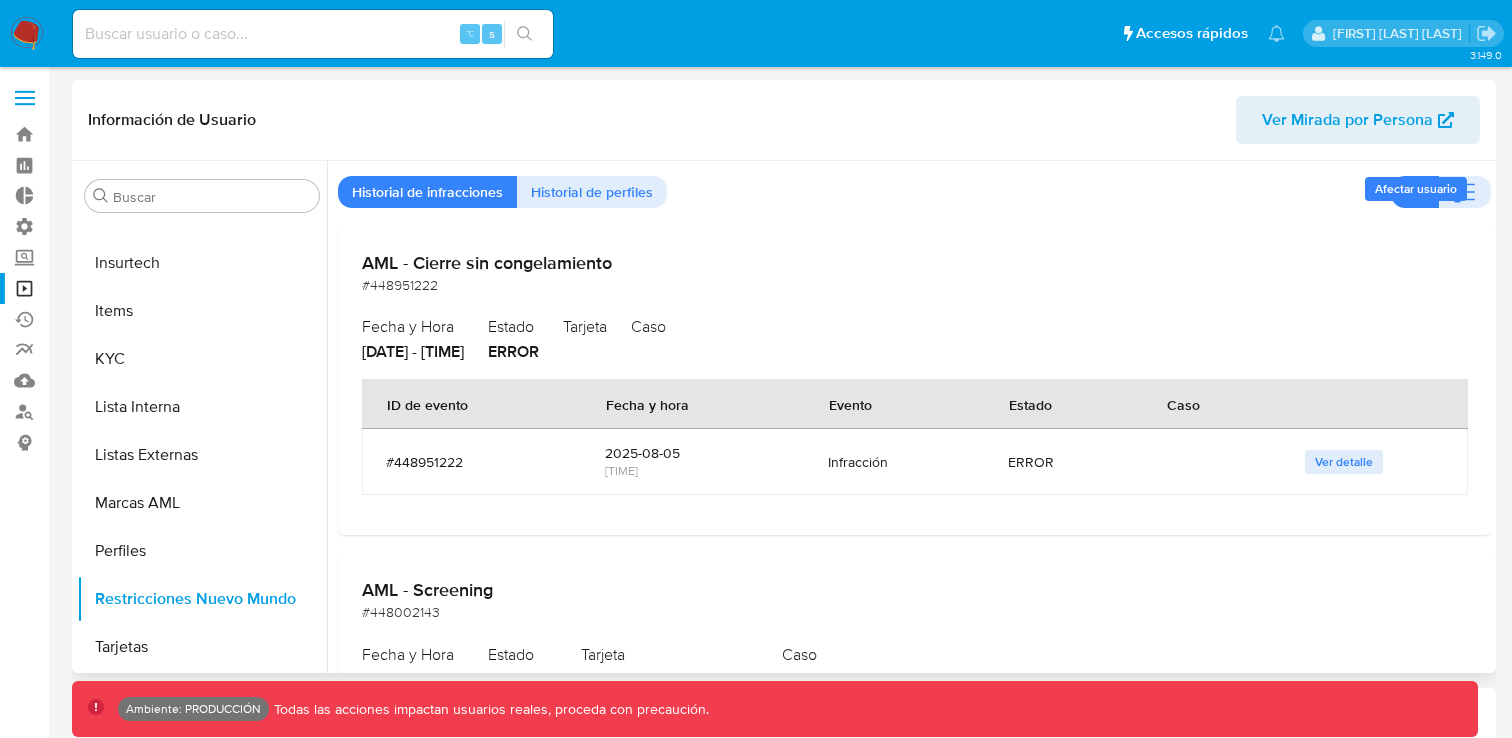 click on "#448951222" at bounding box center (471, 462) 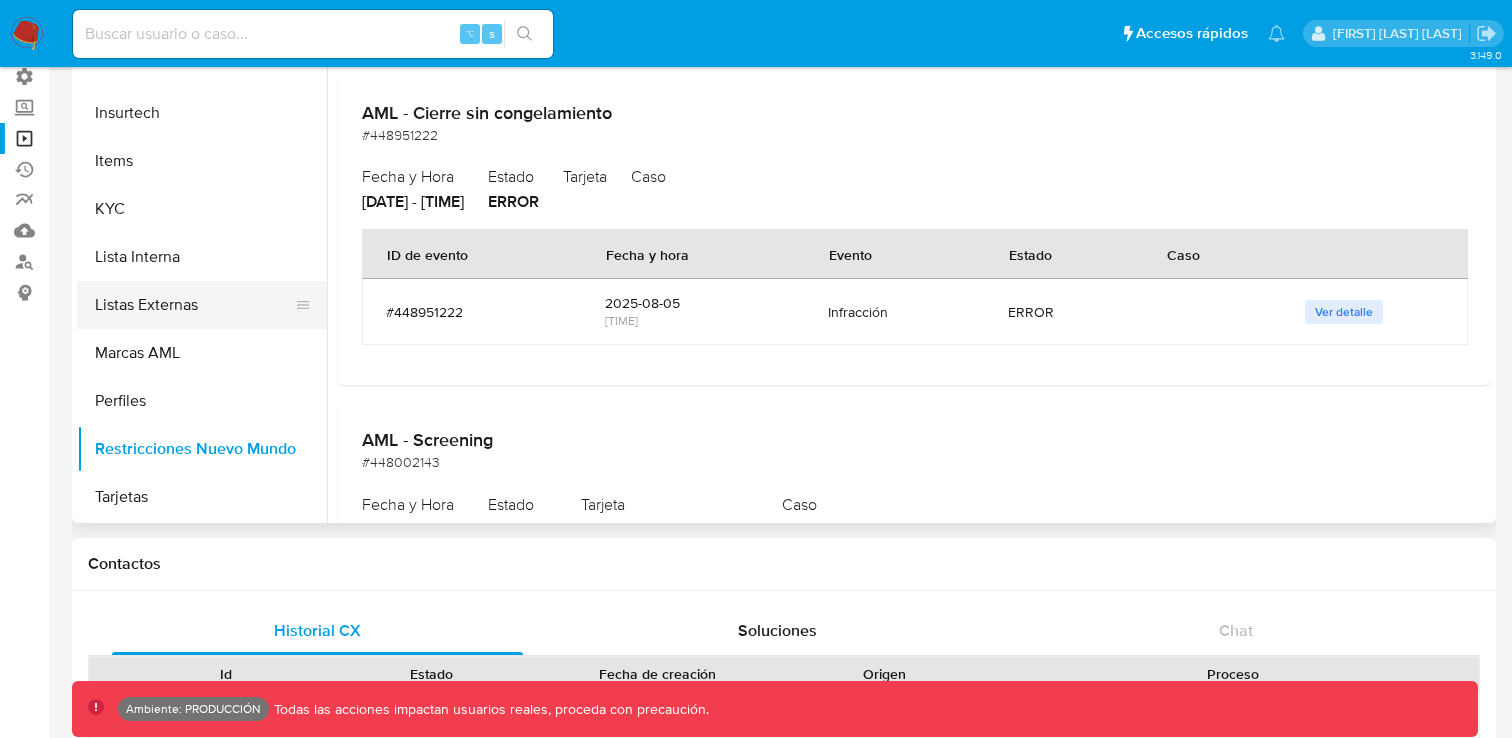 scroll, scrollTop: 160, scrollLeft: 0, axis: vertical 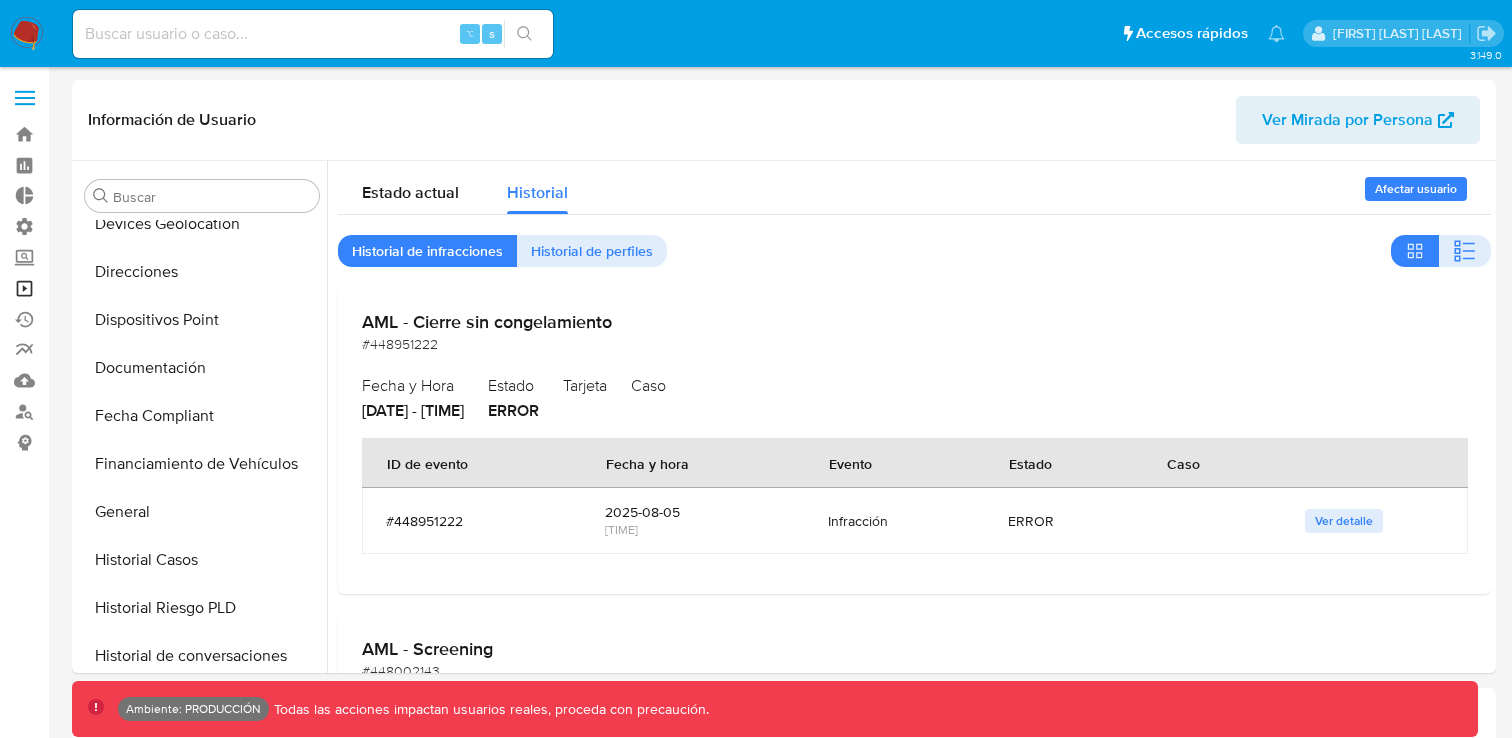 click on "Operaciones masivas" at bounding box center (119, 288) 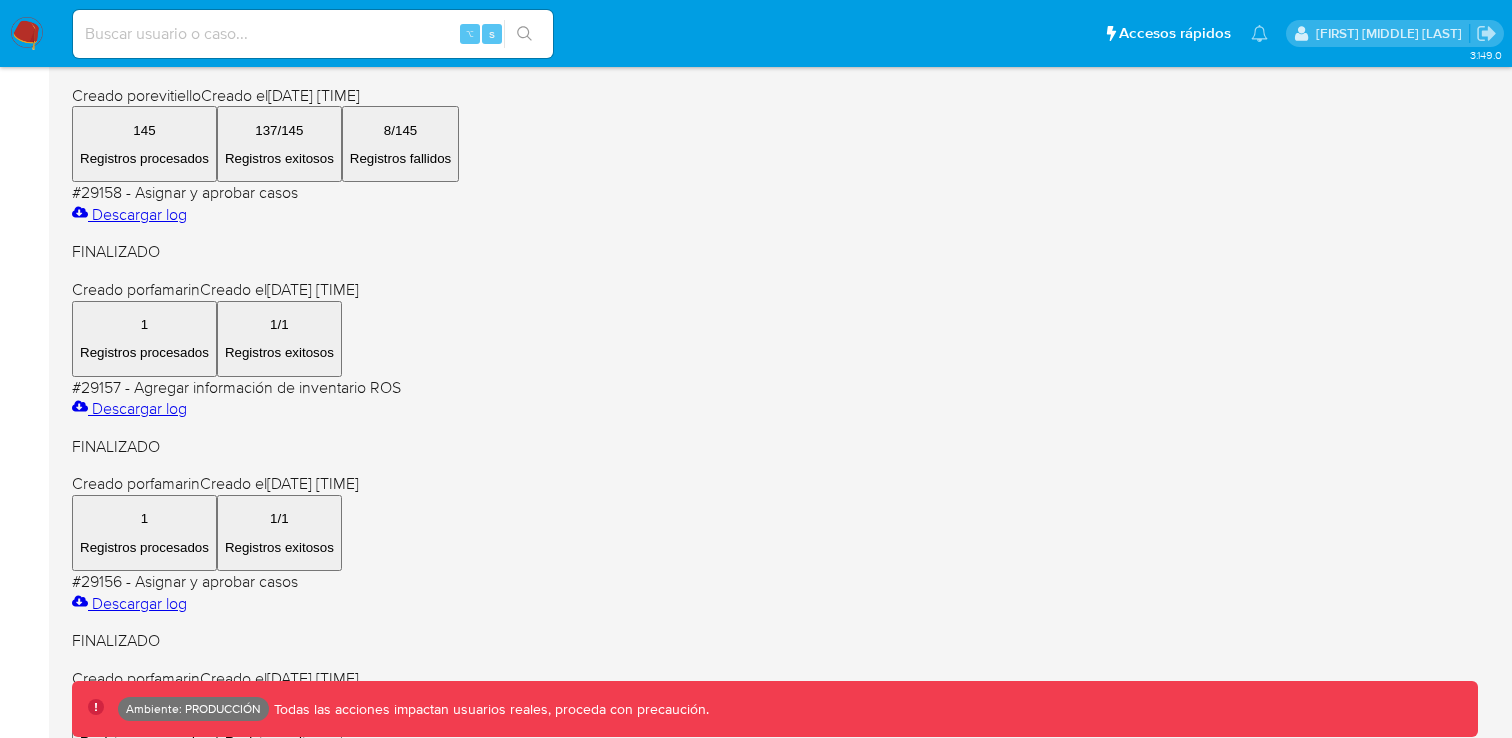 scroll, scrollTop: 969, scrollLeft: 0, axis: vertical 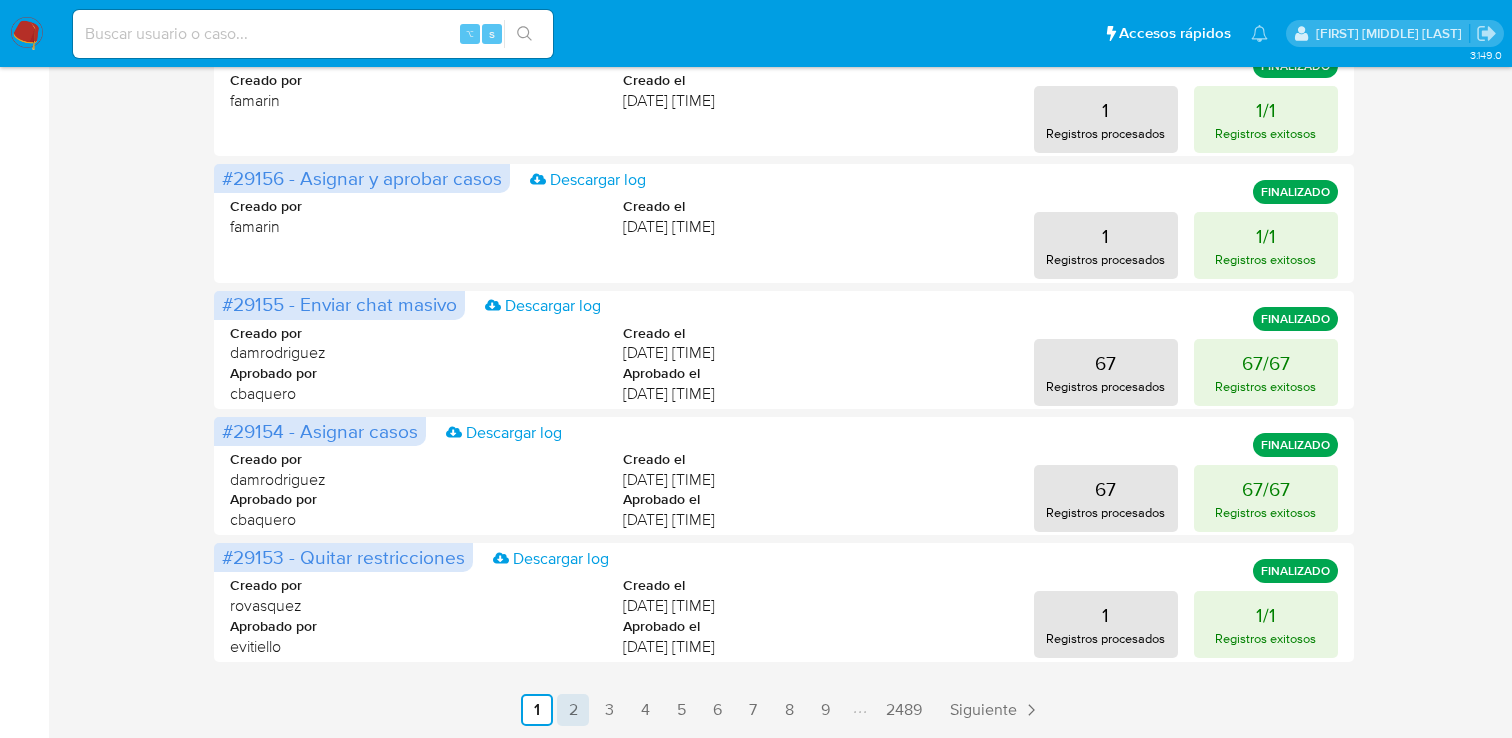 click on "2" at bounding box center [573, 710] 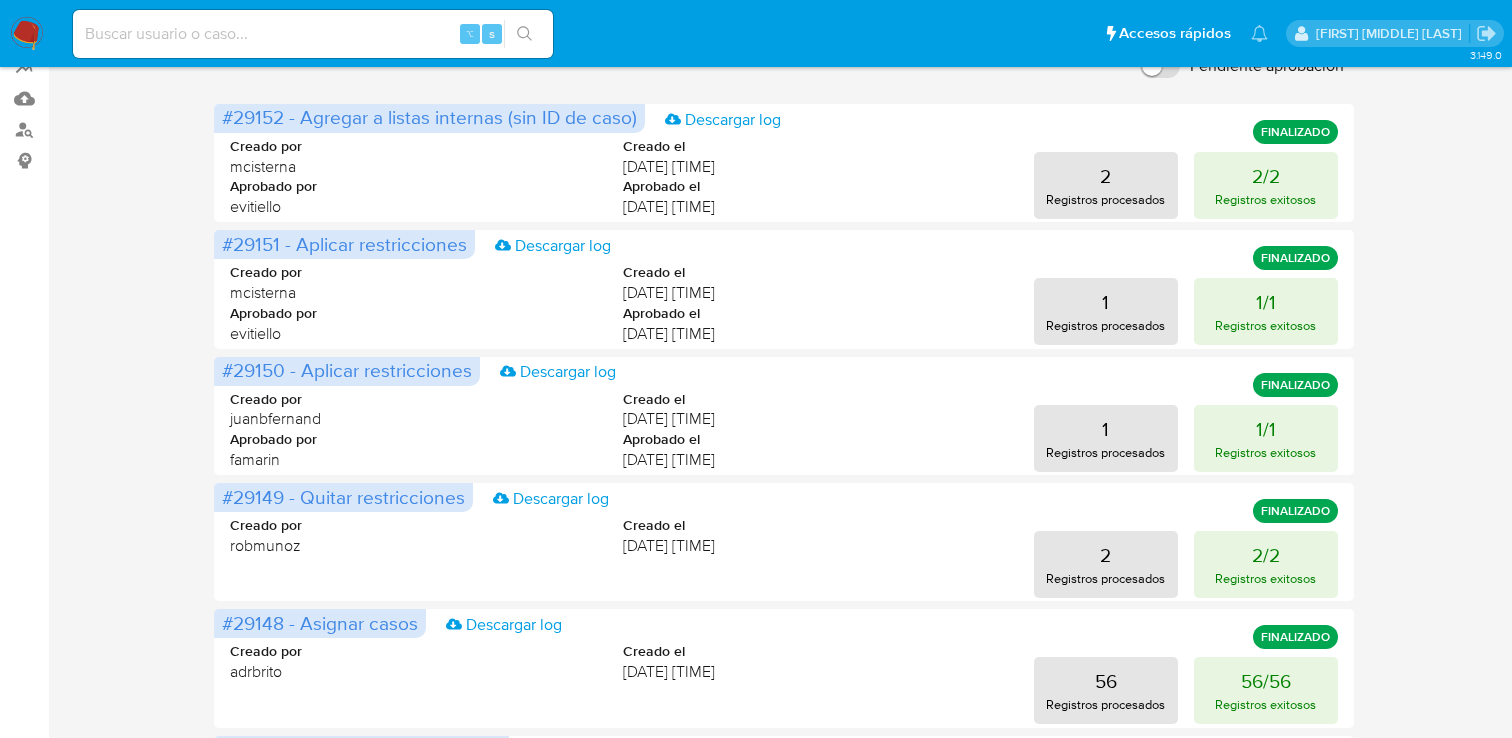 scroll, scrollTop: 281, scrollLeft: 0, axis: vertical 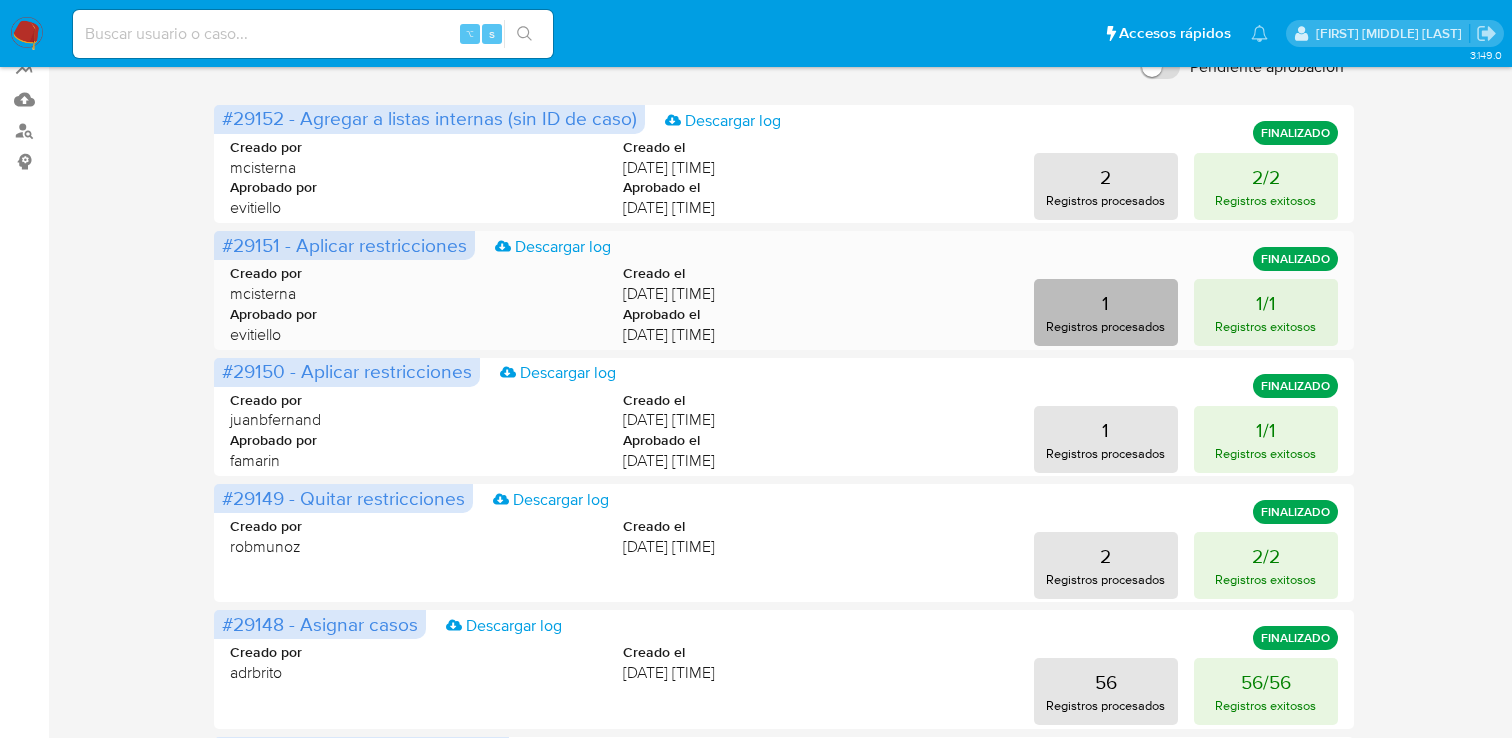 click on "1 Registros procesados" at bounding box center (1106, 312) 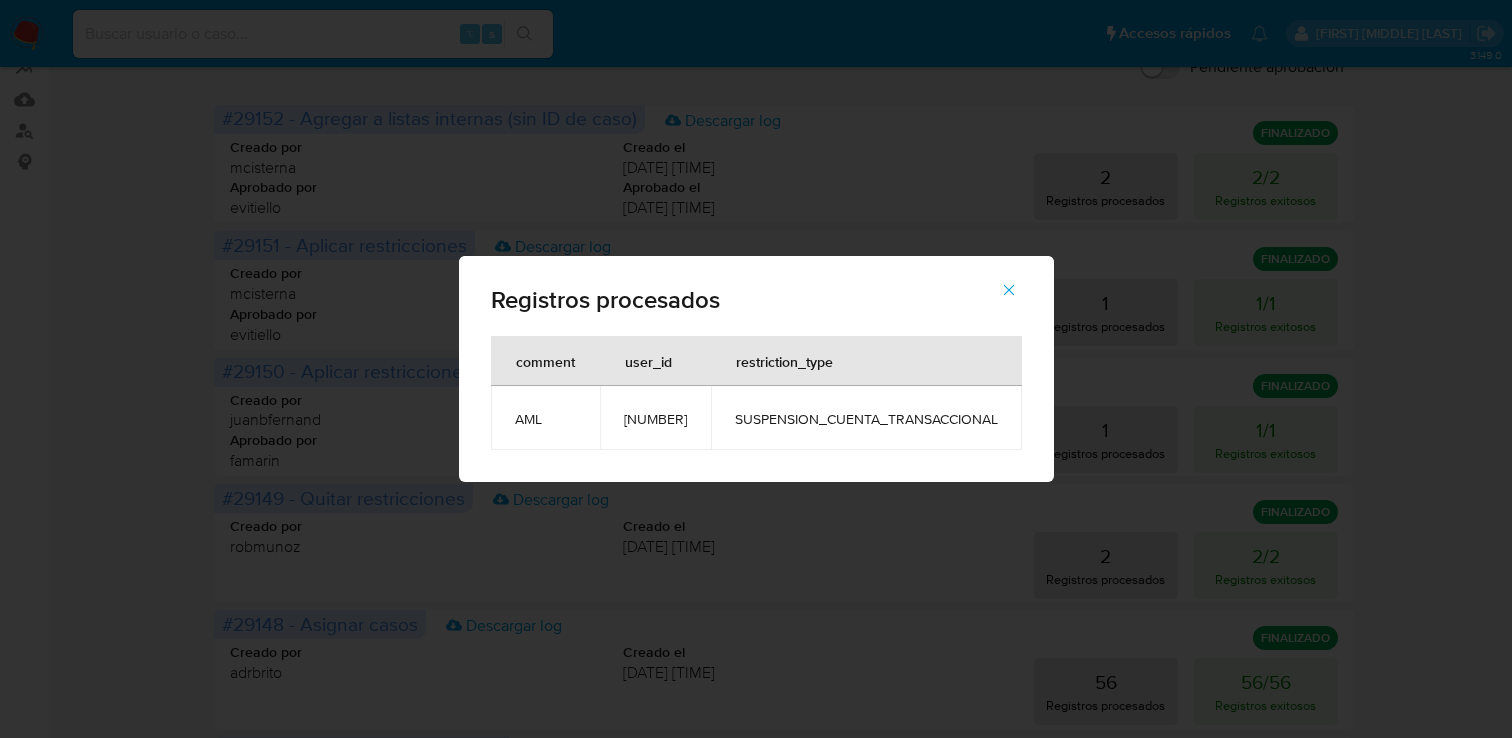 click 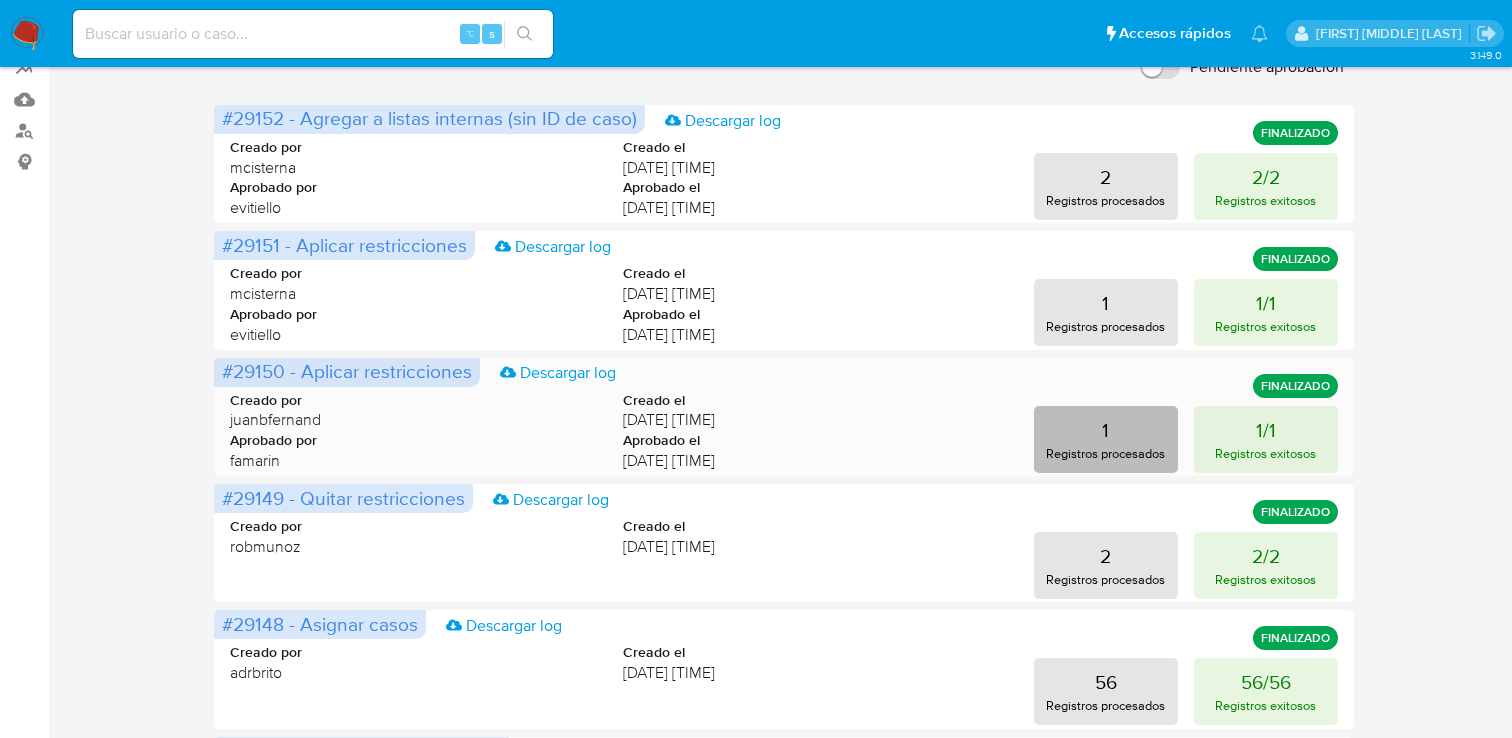 click on "1 Registros procesados" at bounding box center (1106, 439) 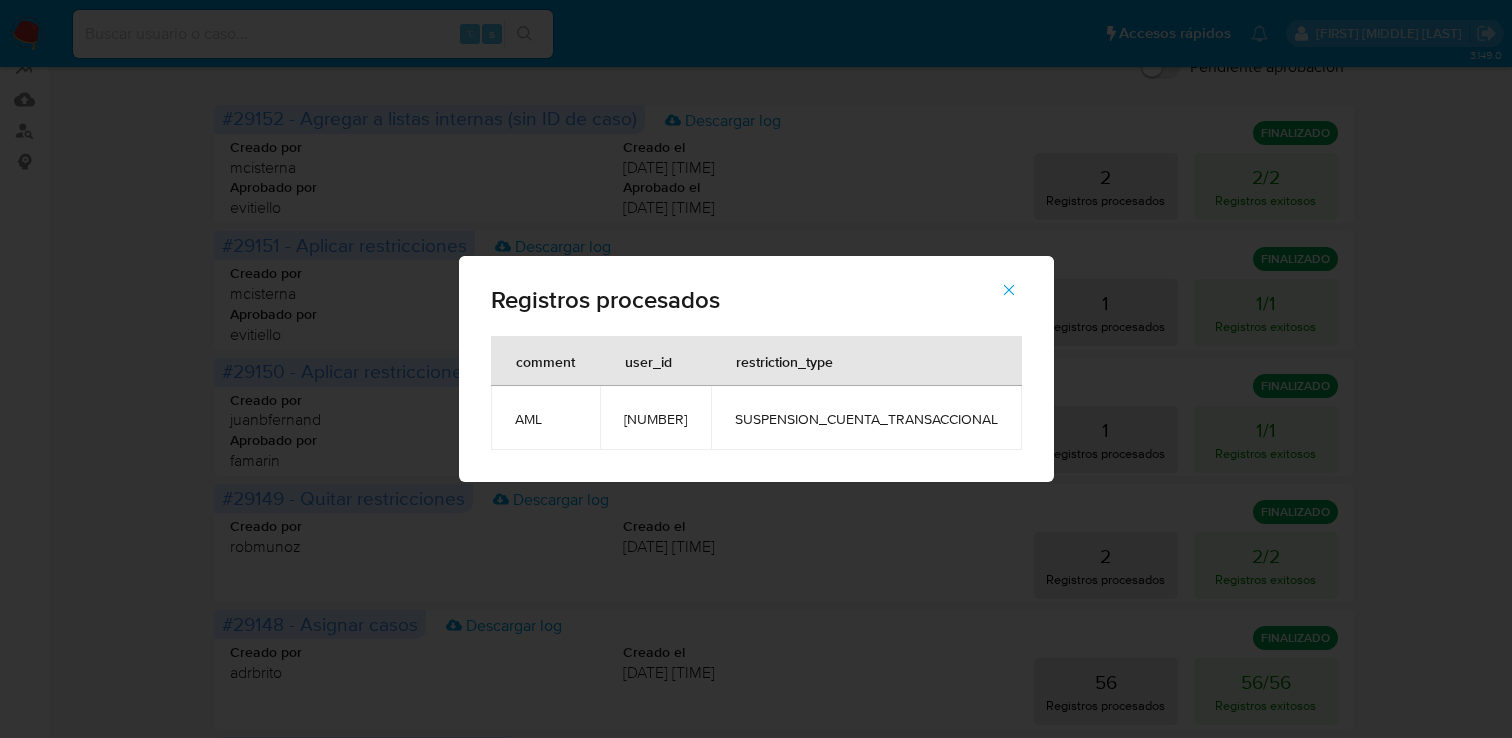 click 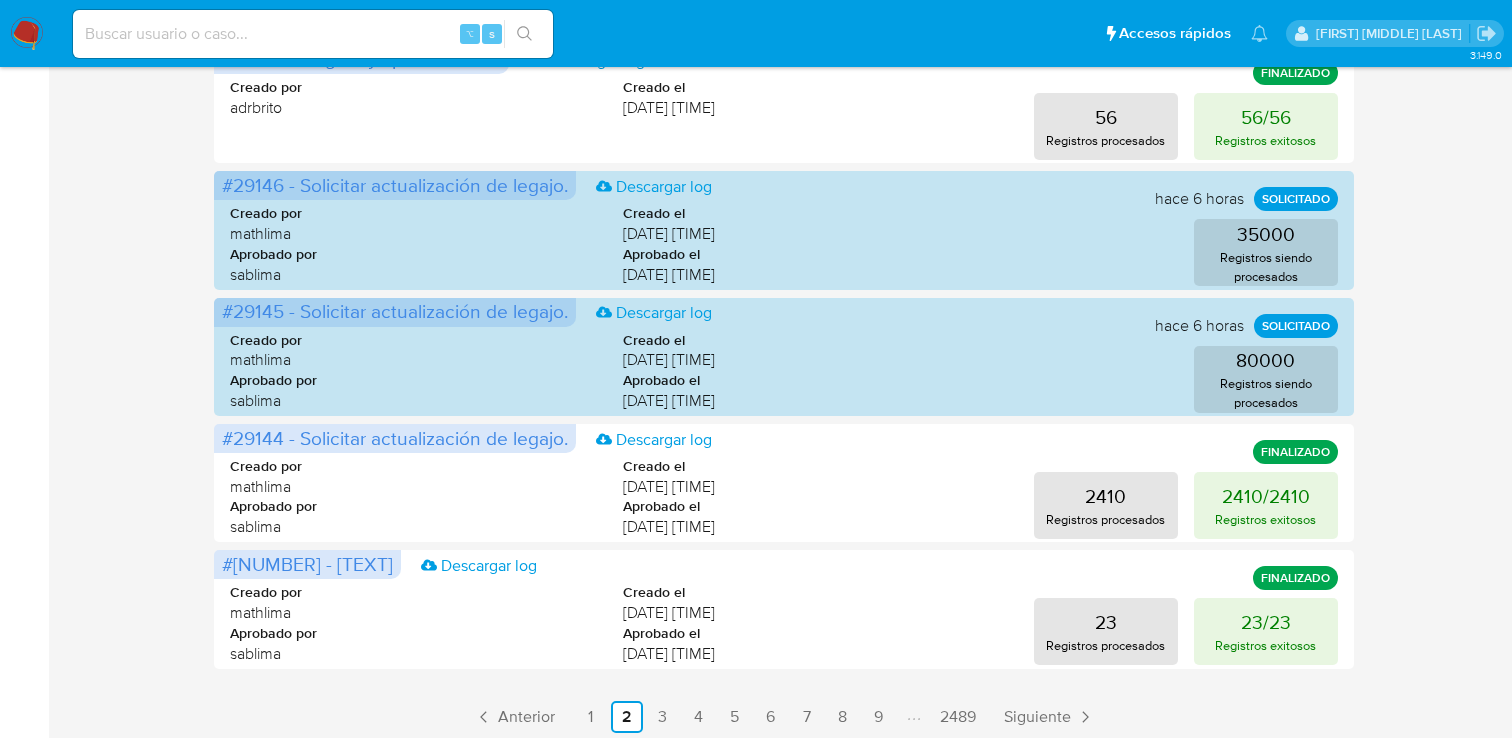 scroll, scrollTop: 980, scrollLeft: 0, axis: vertical 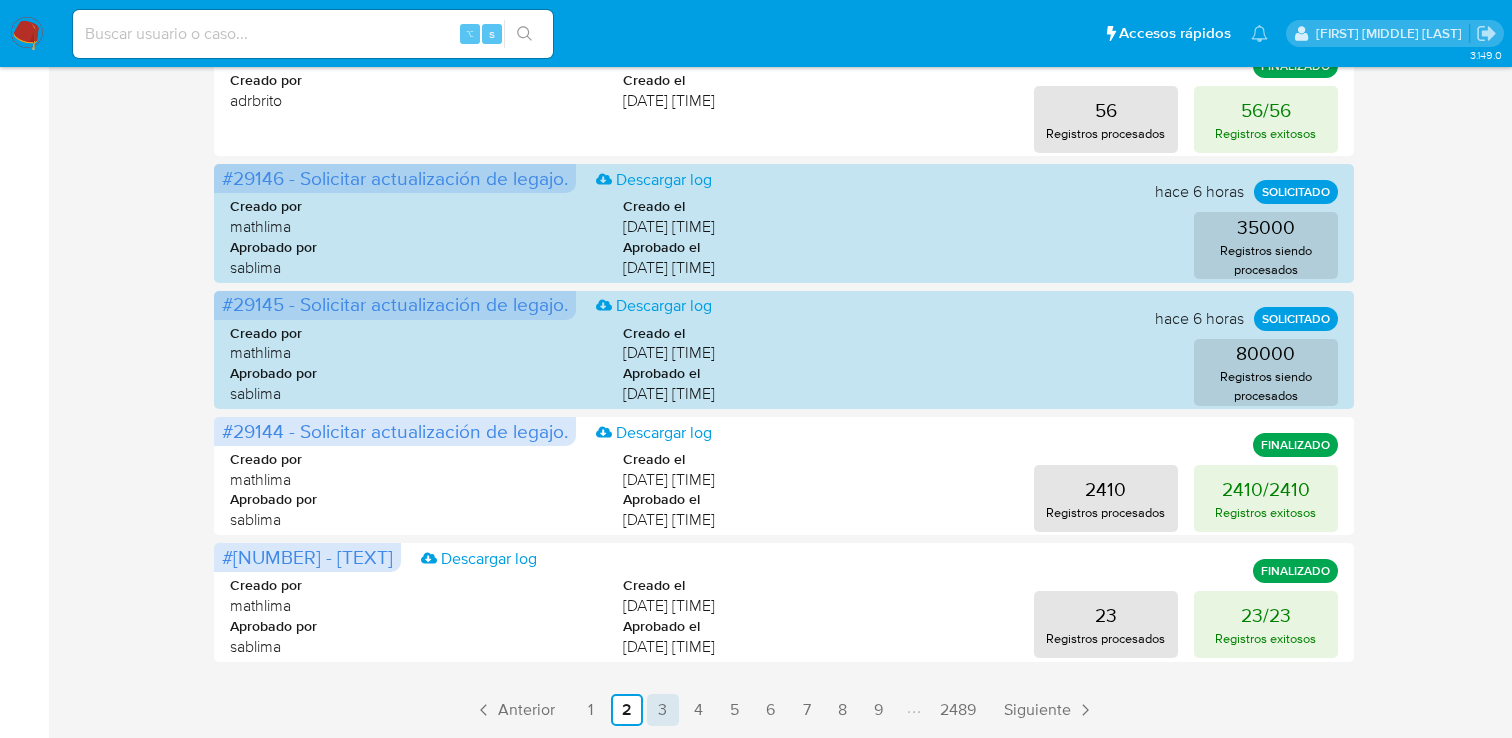 click on "3" at bounding box center (663, 710) 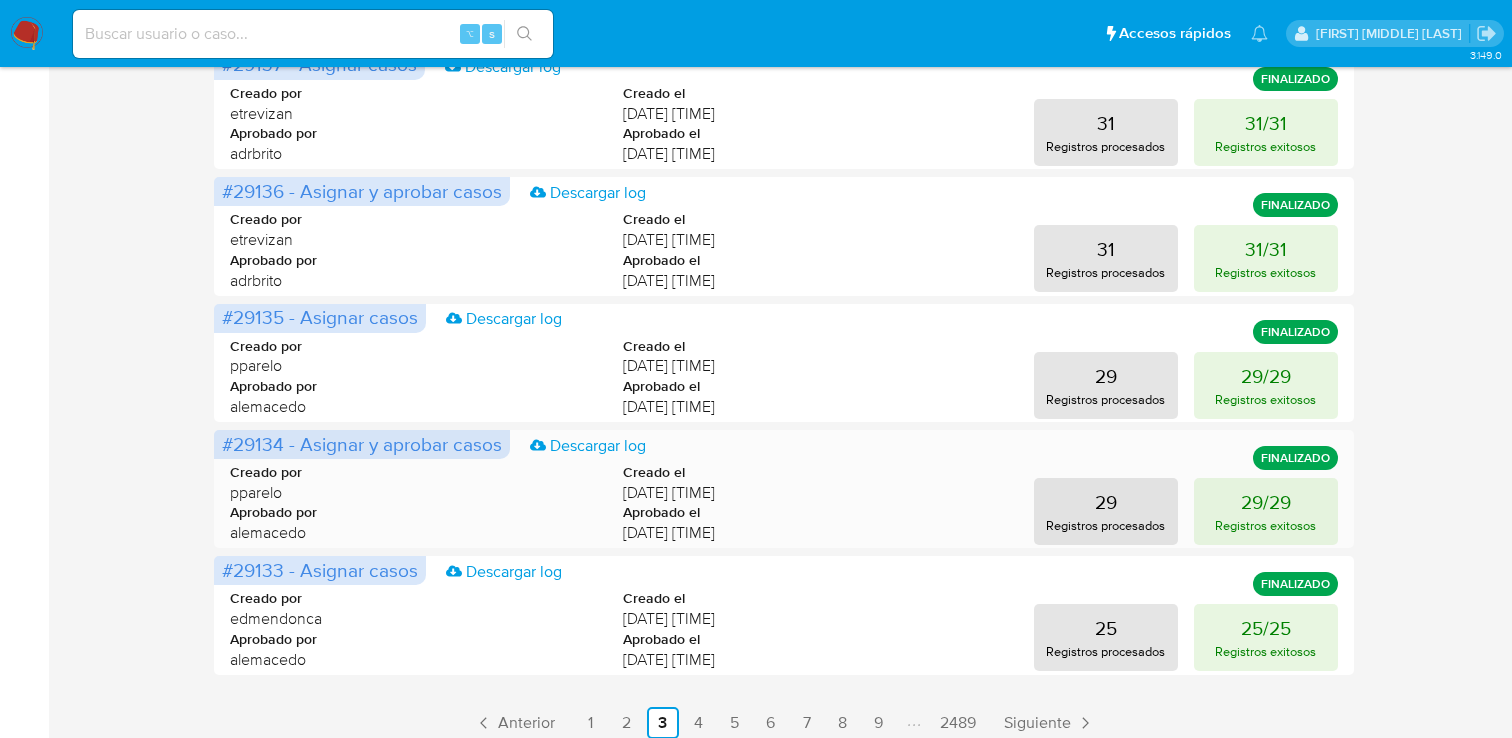 scroll, scrollTop: 980, scrollLeft: 0, axis: vertical 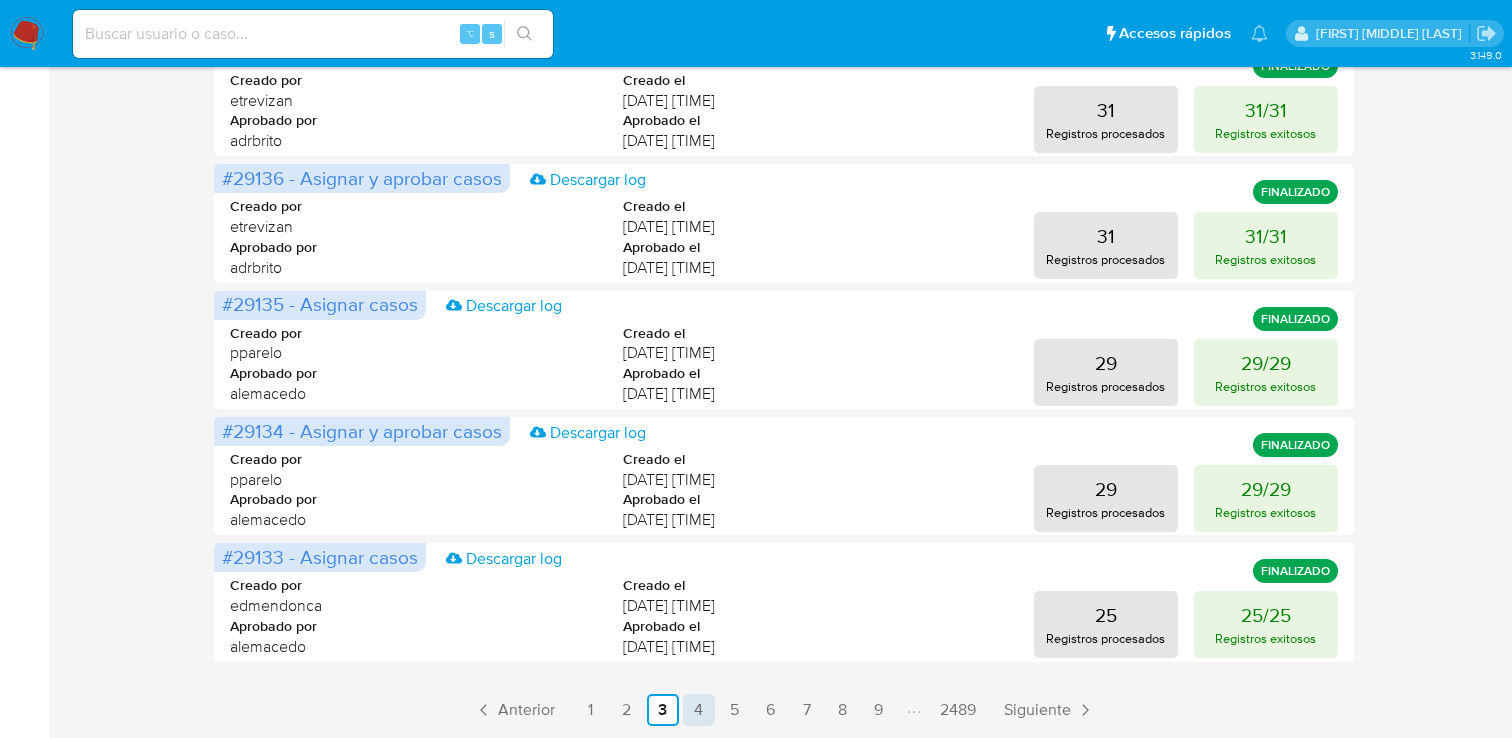 click on "4" at bounding box center [699, 710] 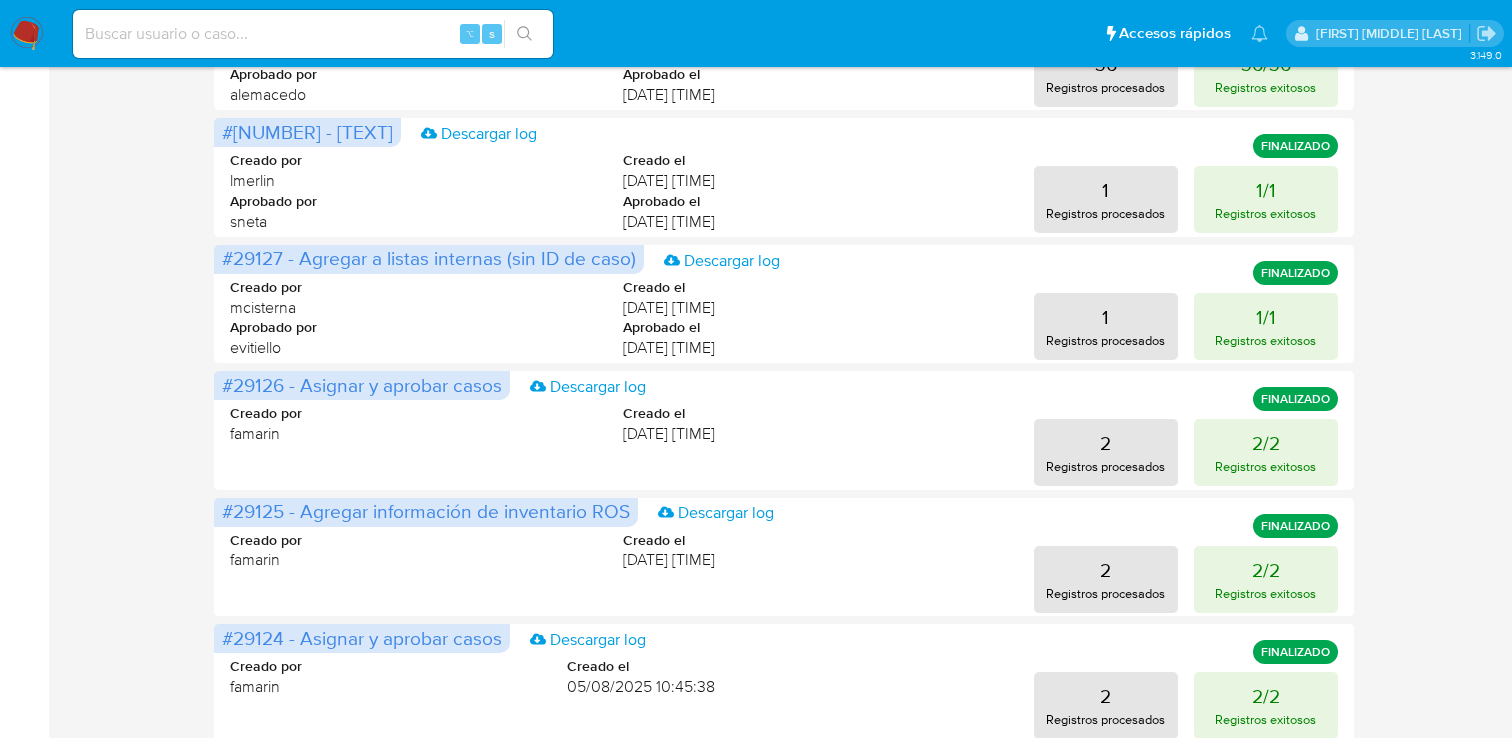 scroll, scrollTop: 980, scrollLeft: 0, axis: vertical 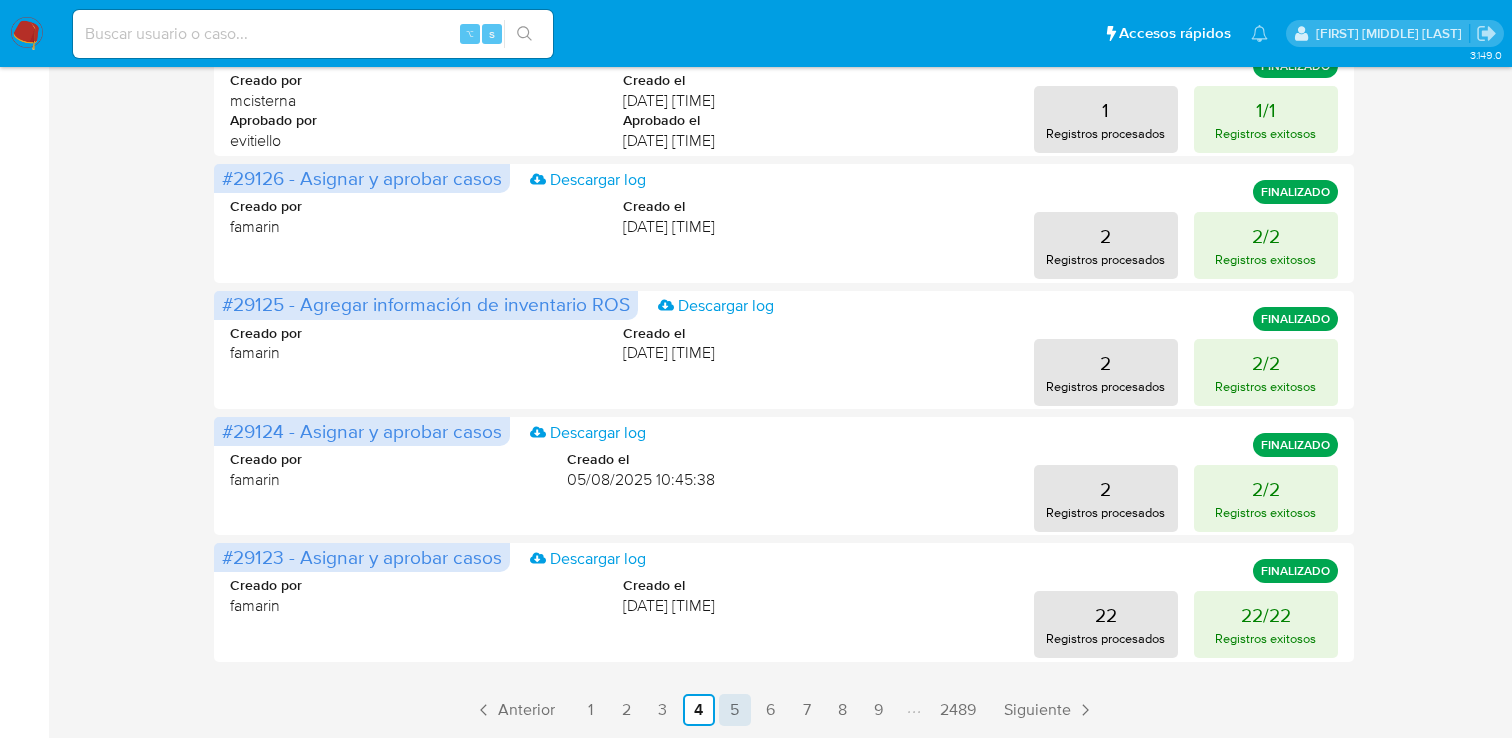 click on "5" at bounding box center [735, 710] 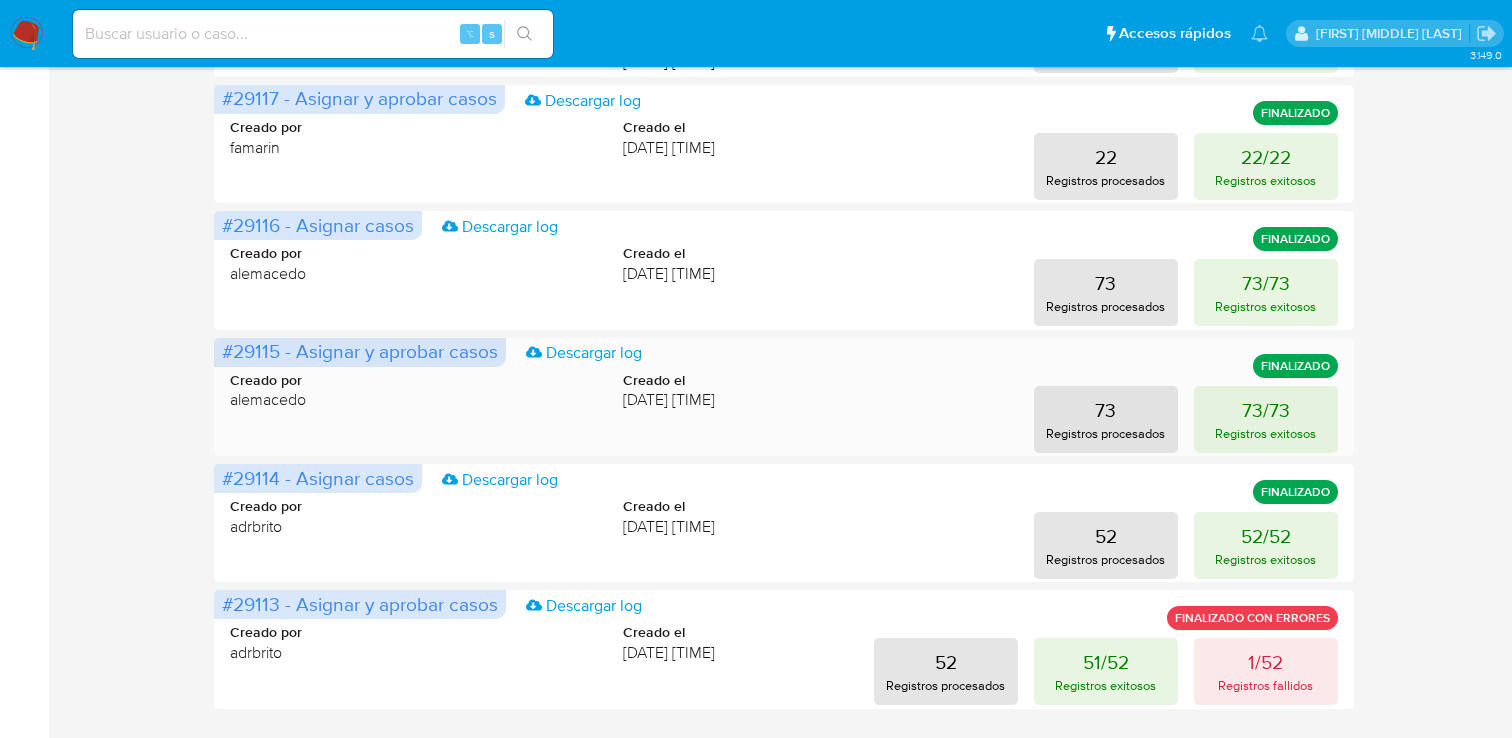 scroll, scrollTop: 980, scrollLeft: 0, axis: vertical 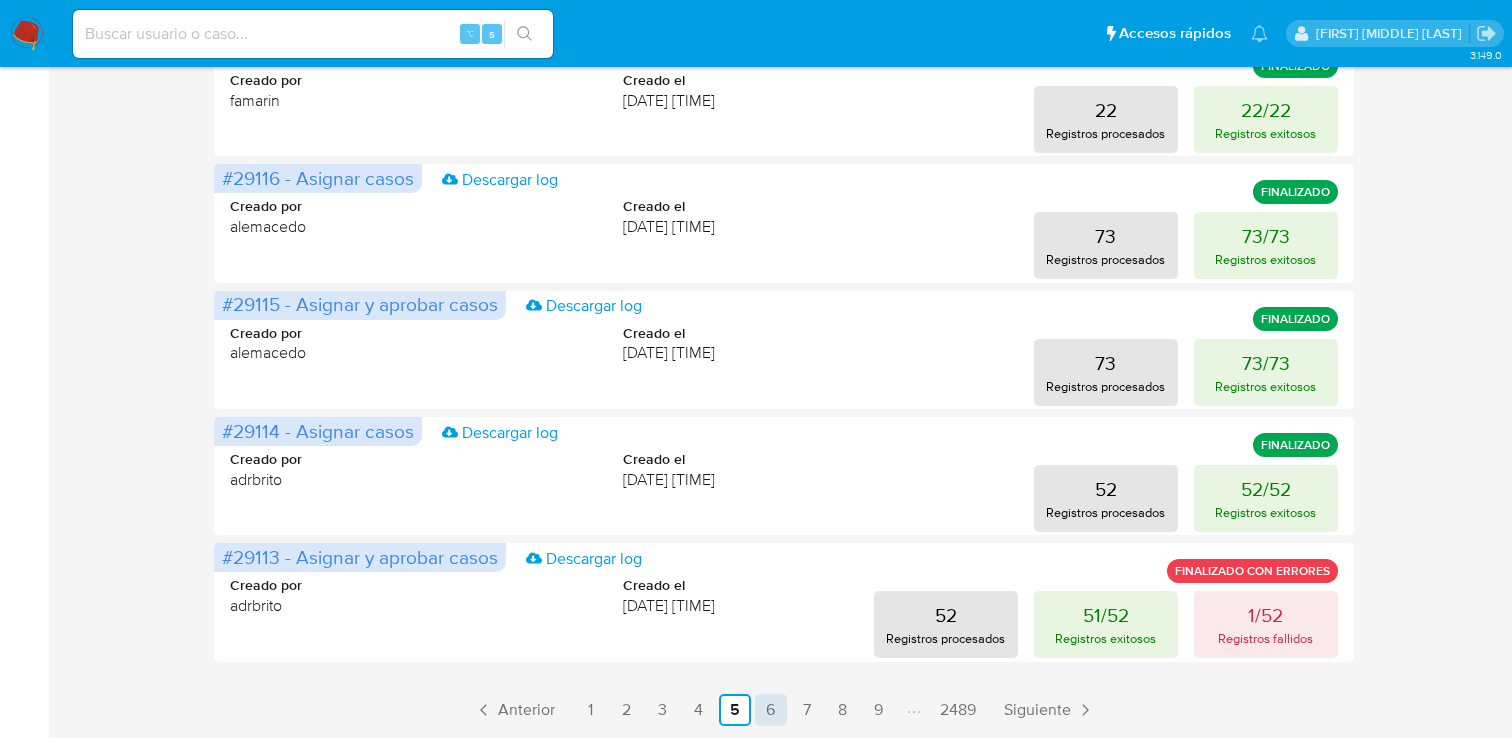 click on "6" at bounding box center [771, 710] 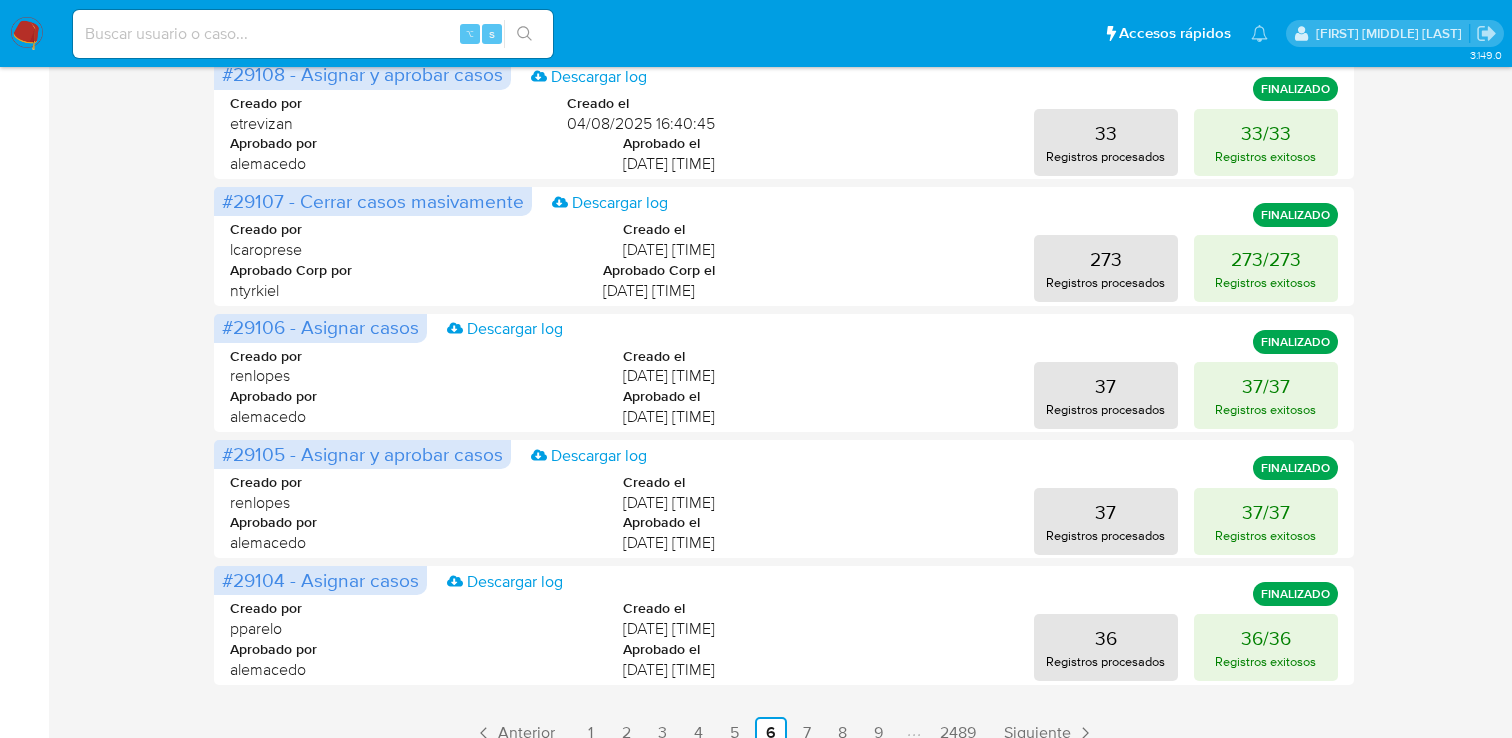 scroll, scrollTop: 980, scrollLeft: 0, axis: vertical 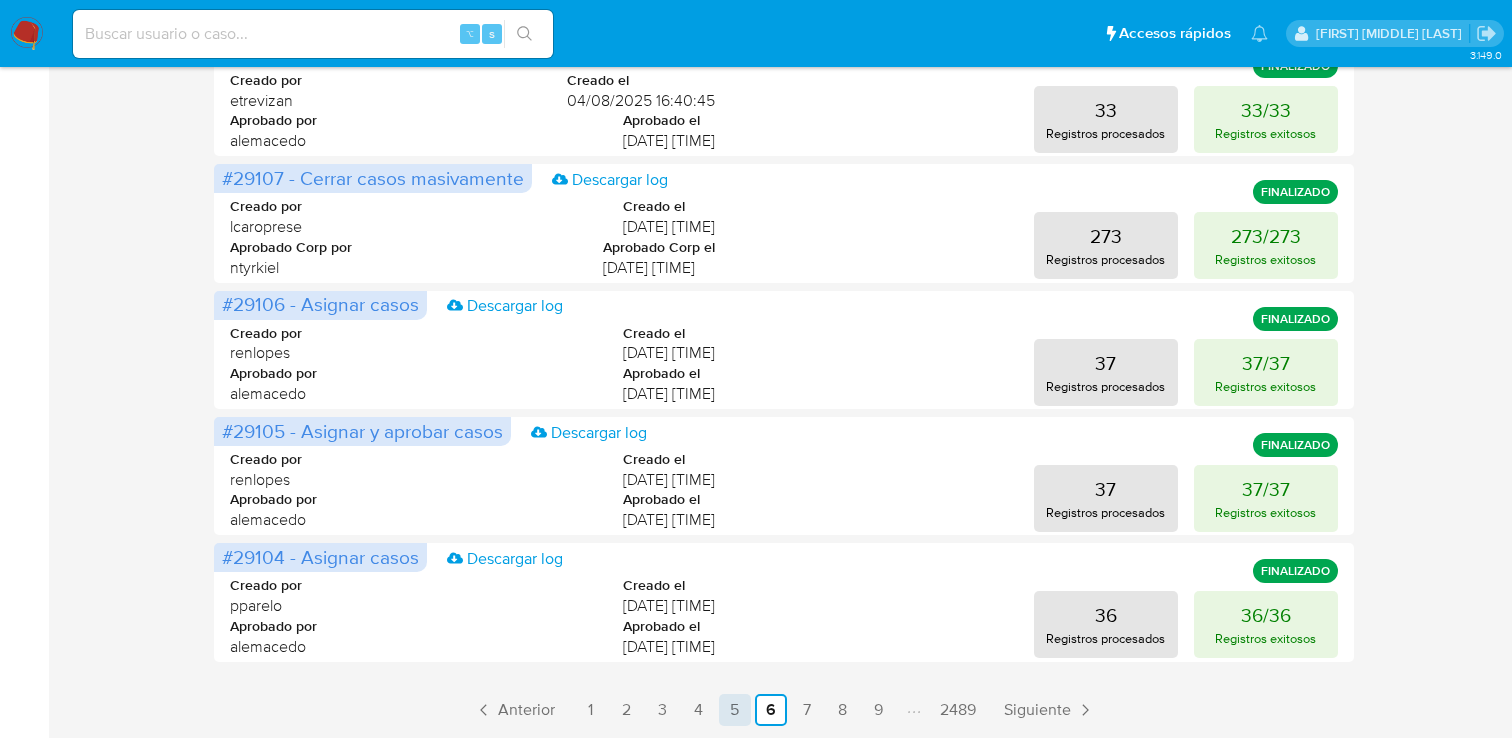 click on "5" at bounding box center (735, 710) 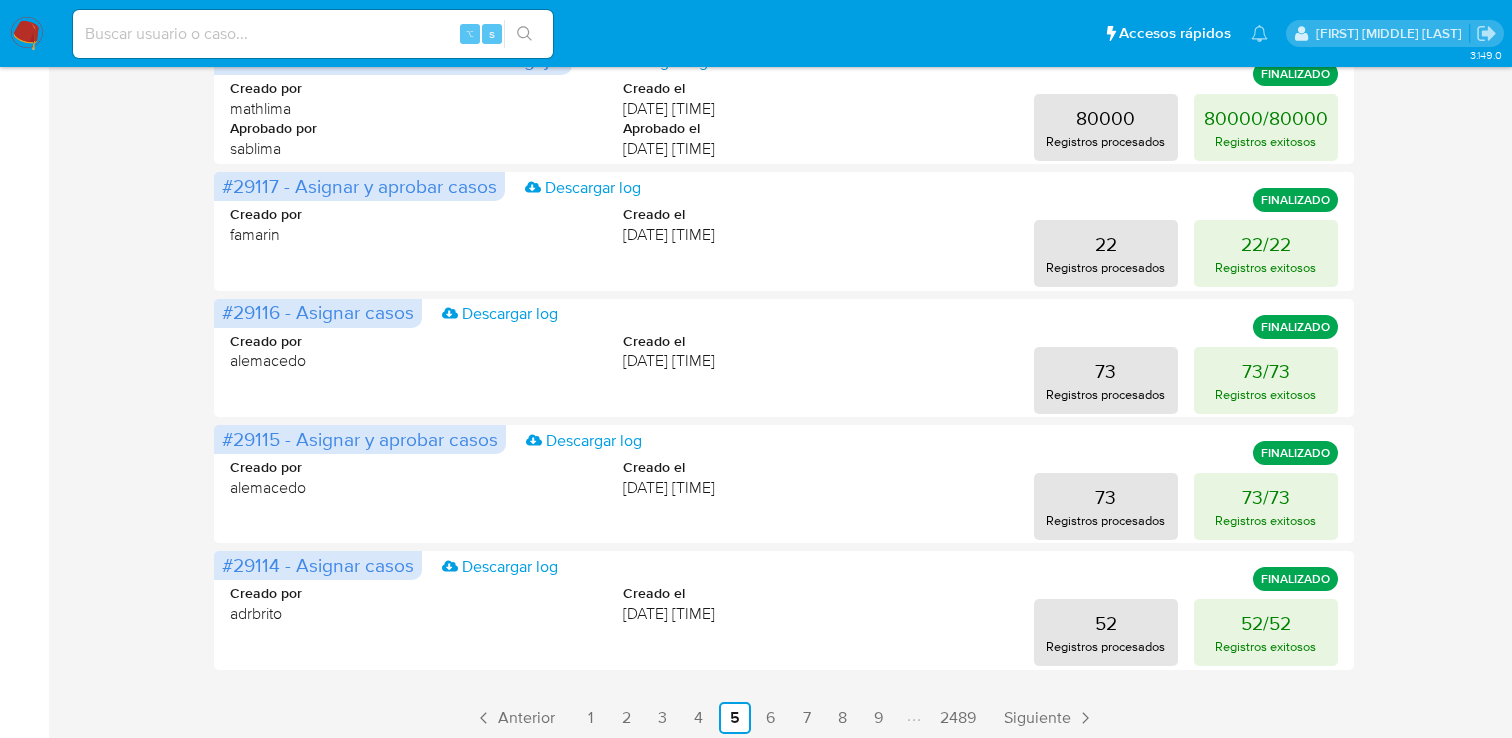 scroll, scrollTop: 980, scrollLeft: 0, axis: vertical 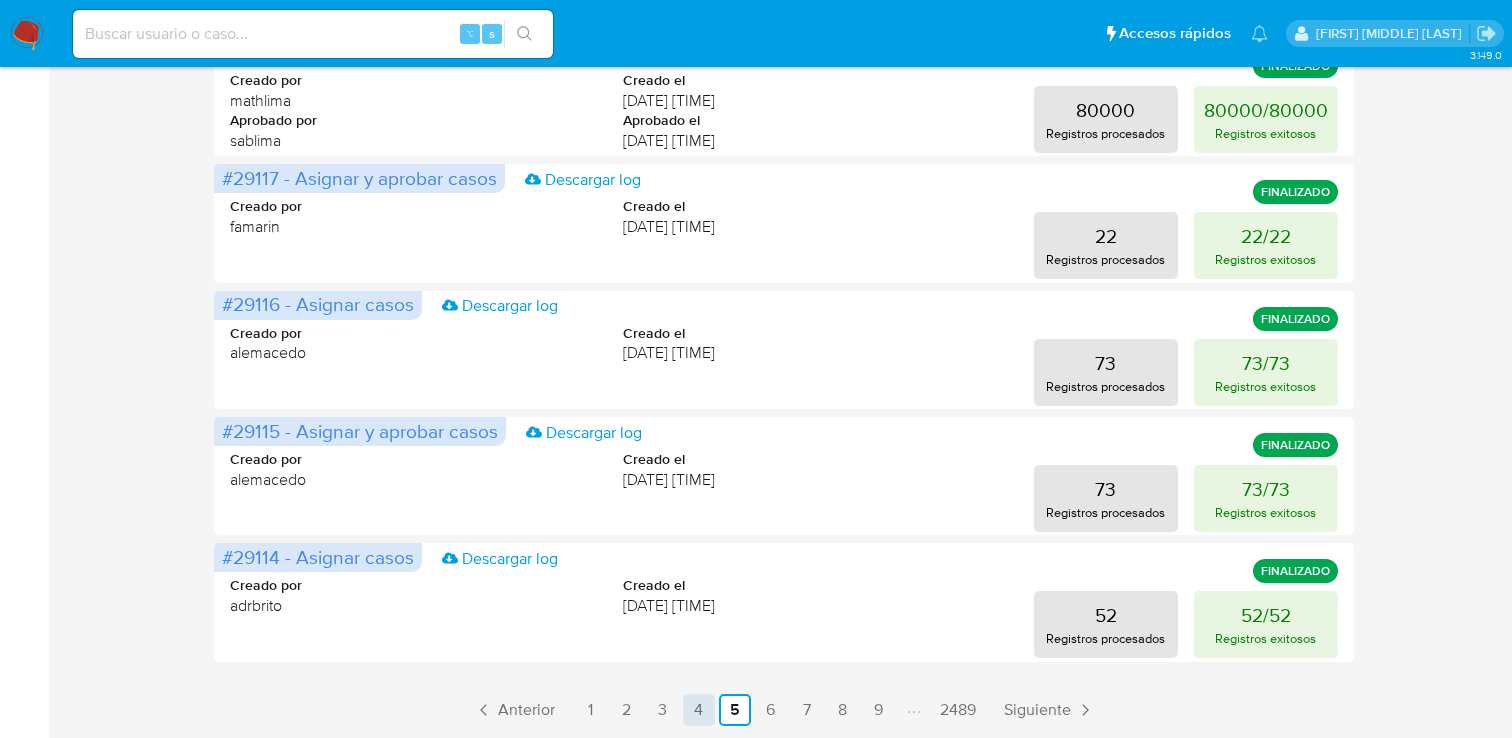 click on "4" at bounding box center [699, 710] 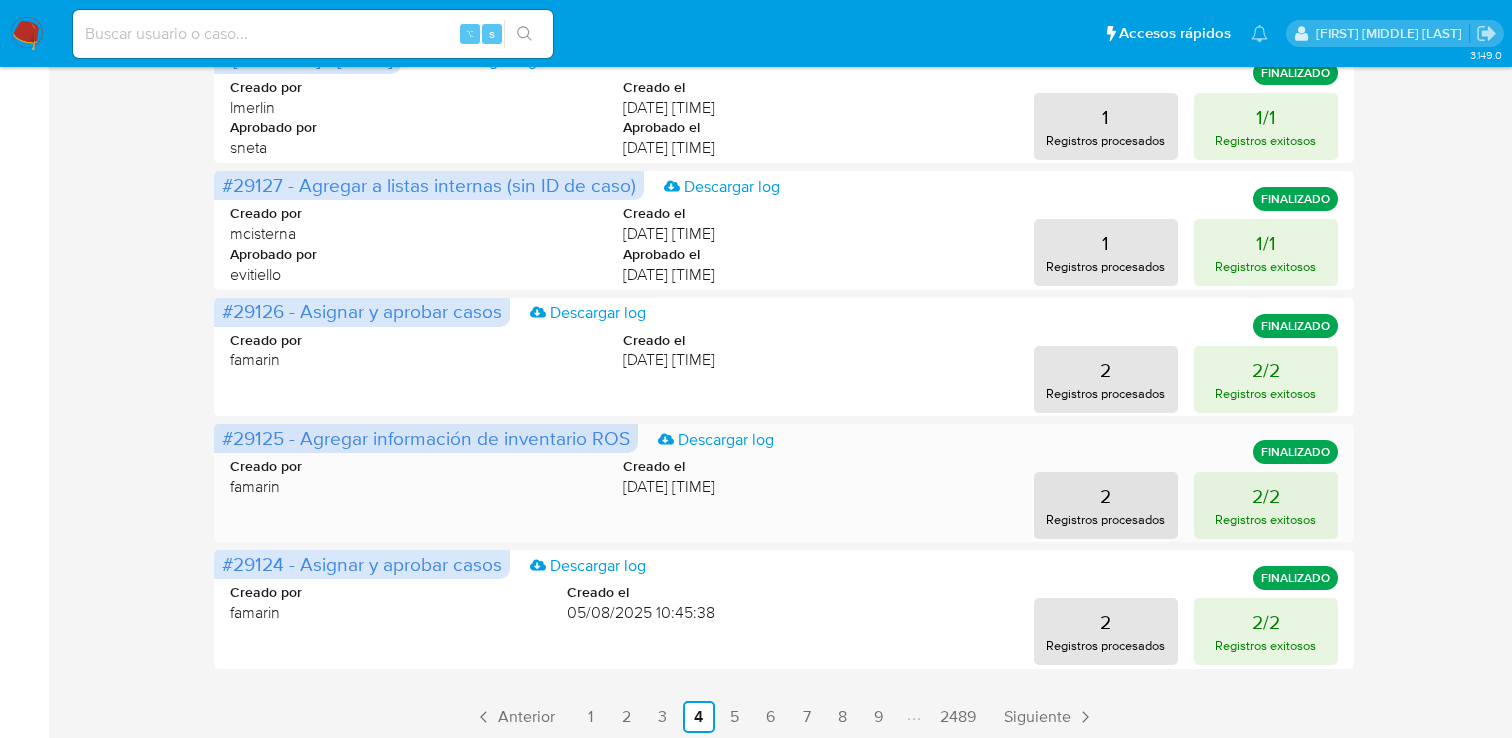 scroll, scrollTop: 980, scrollLeft: 0, axis: vertical 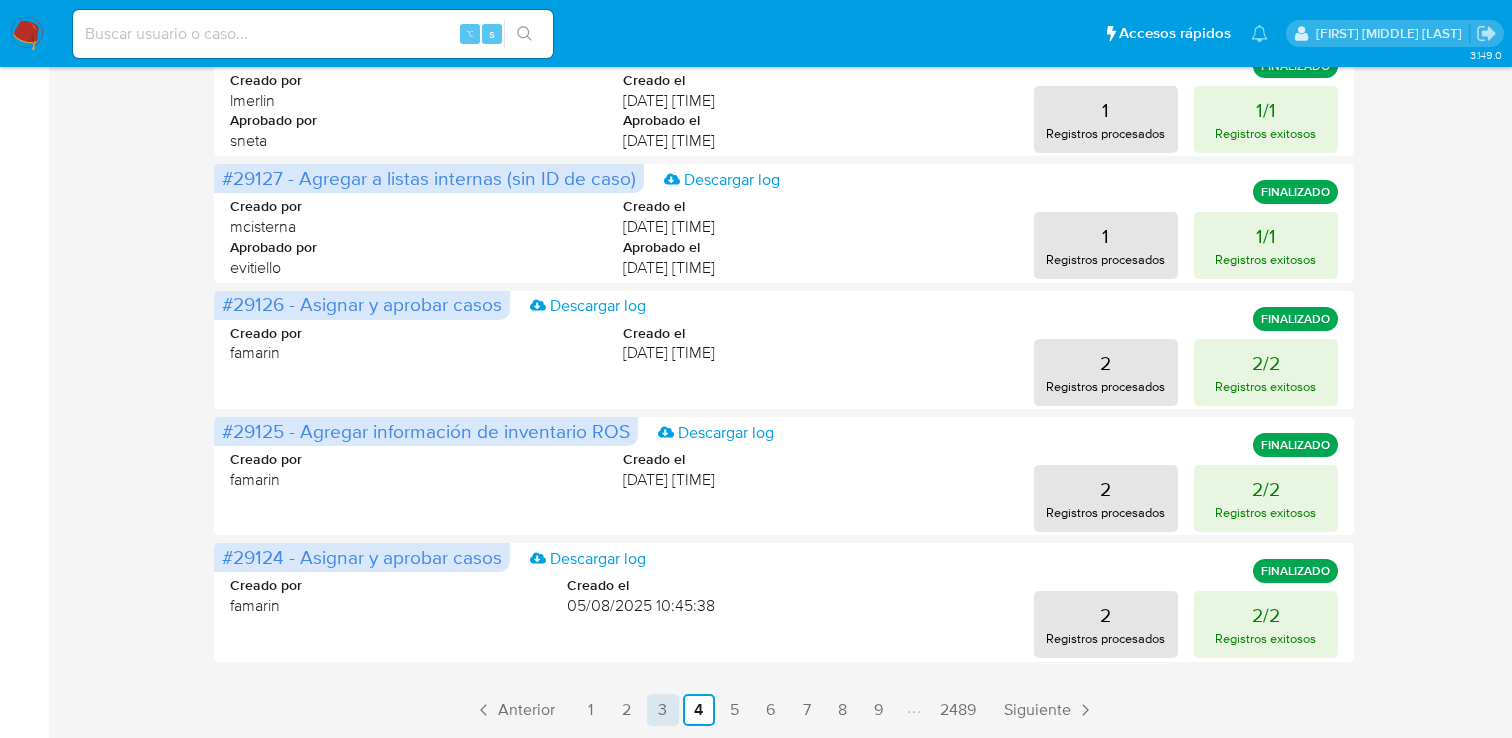 click on "3" at bounding box center (663, 710) 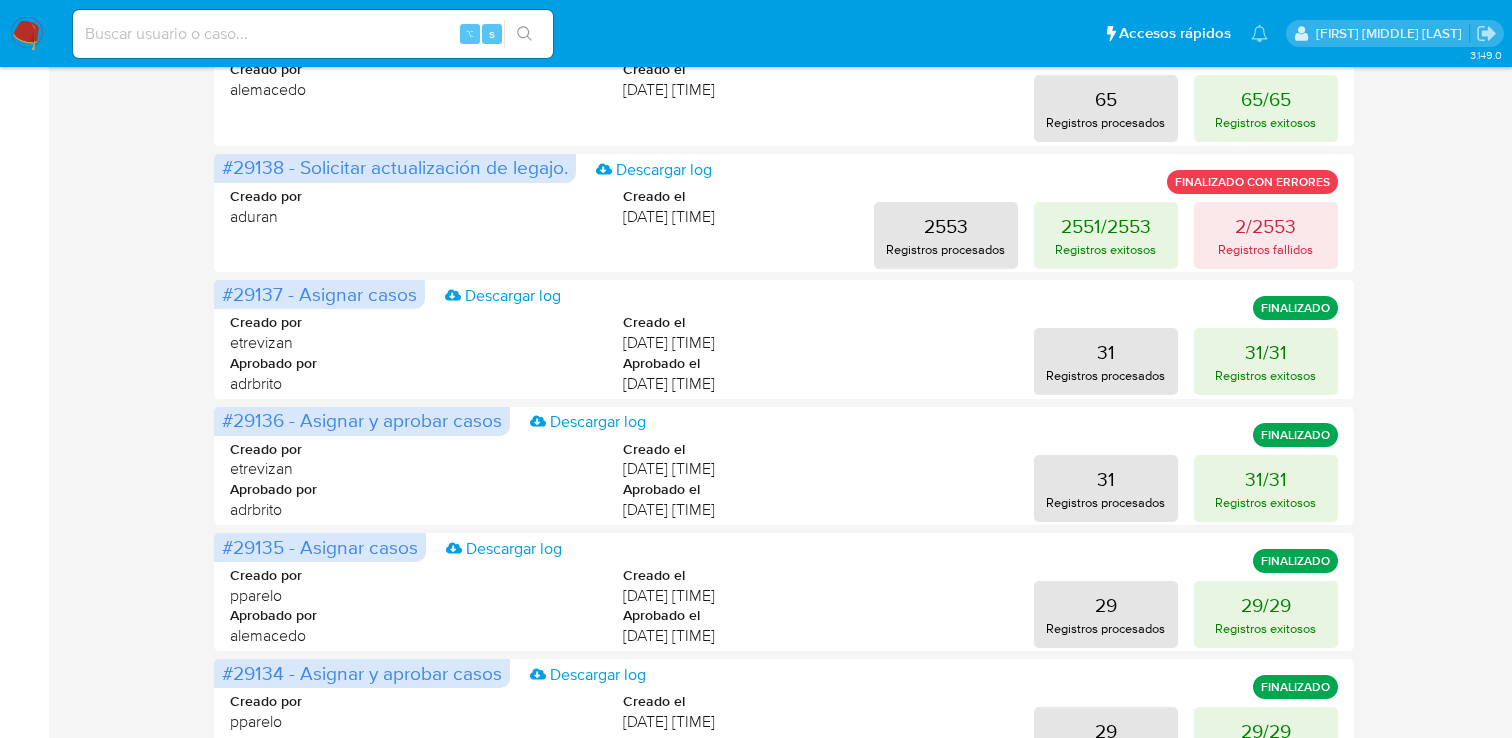 scroll, scrollTop: 980, scrollLeft: 0, axis: vertical 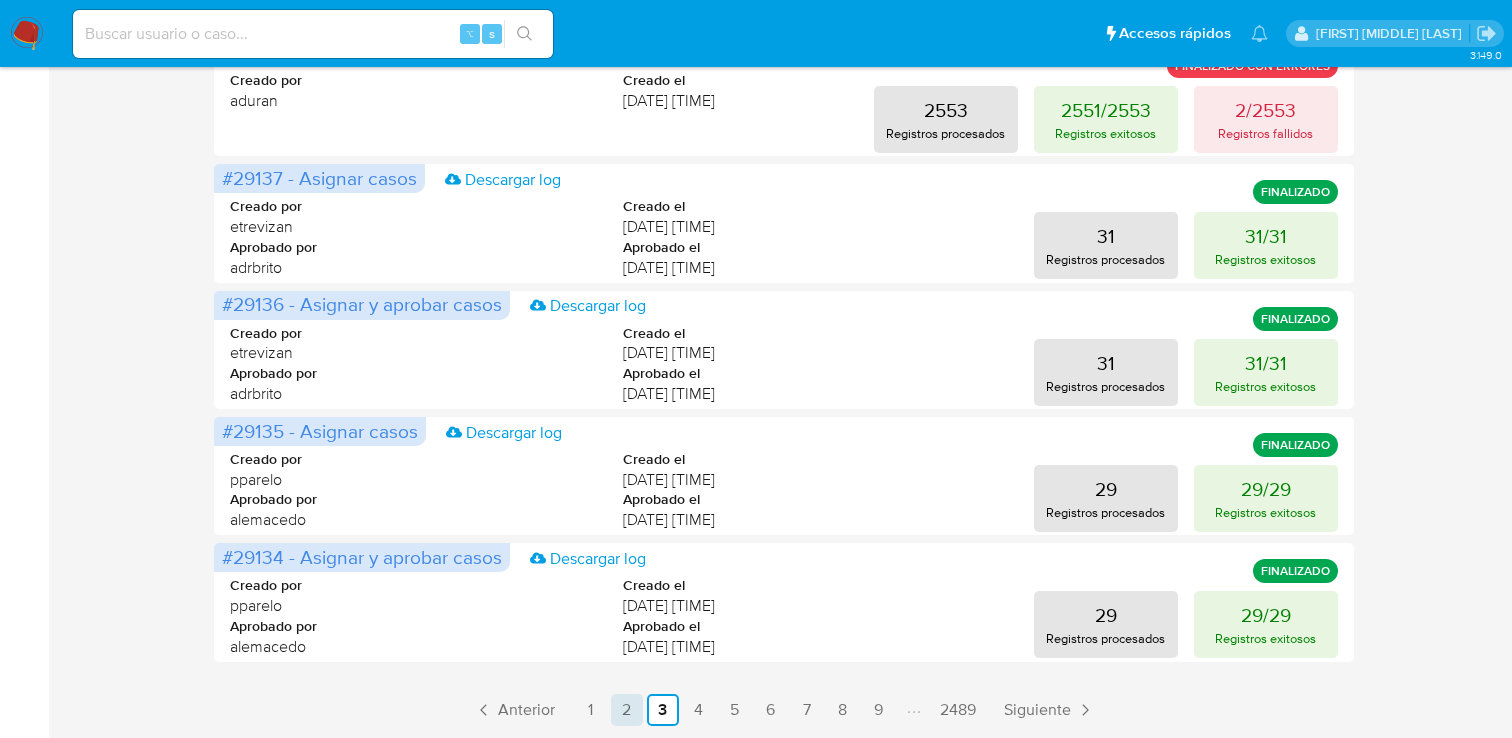 click on "2" at bounding box center (627, 710) 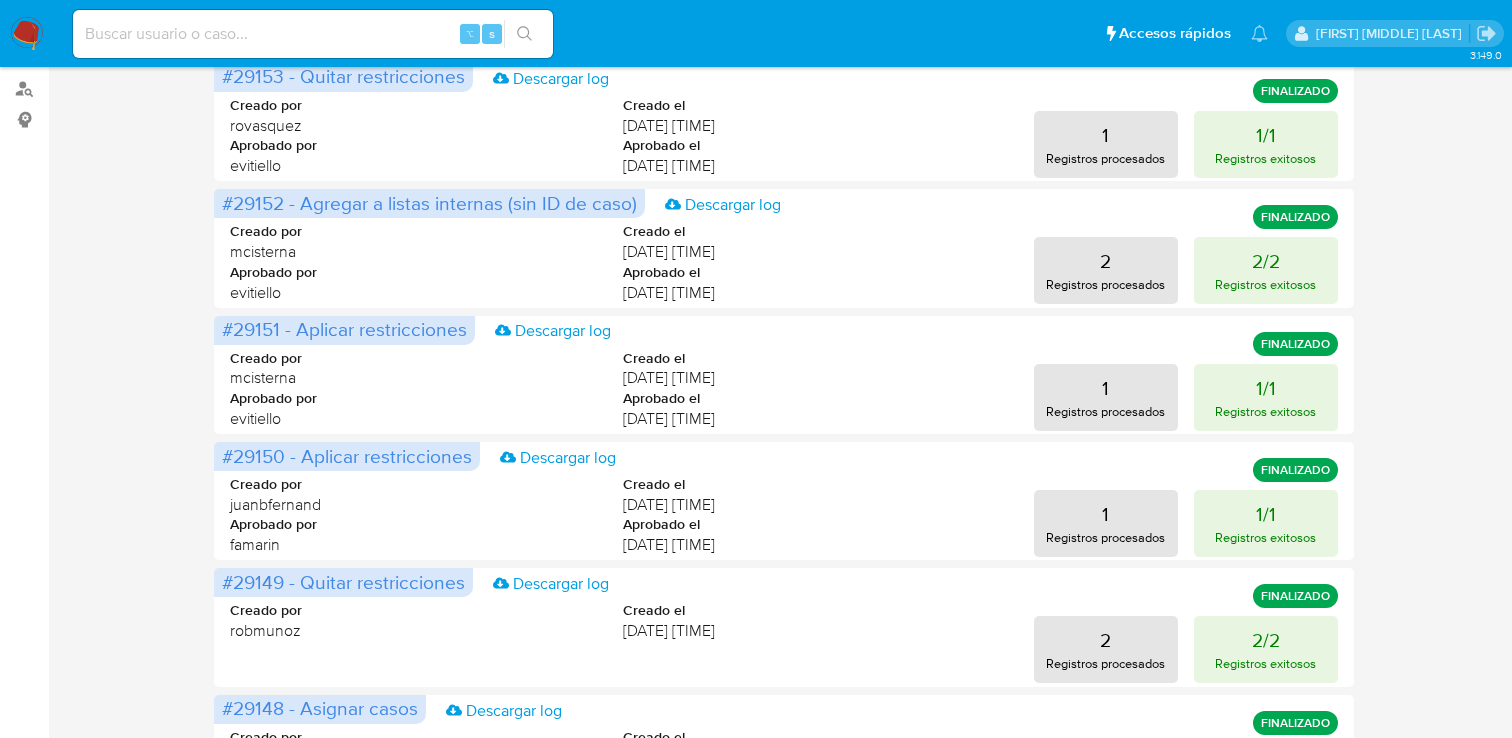 scroll, scrollTop: 325, scrollLeft: 0, axis: vertical 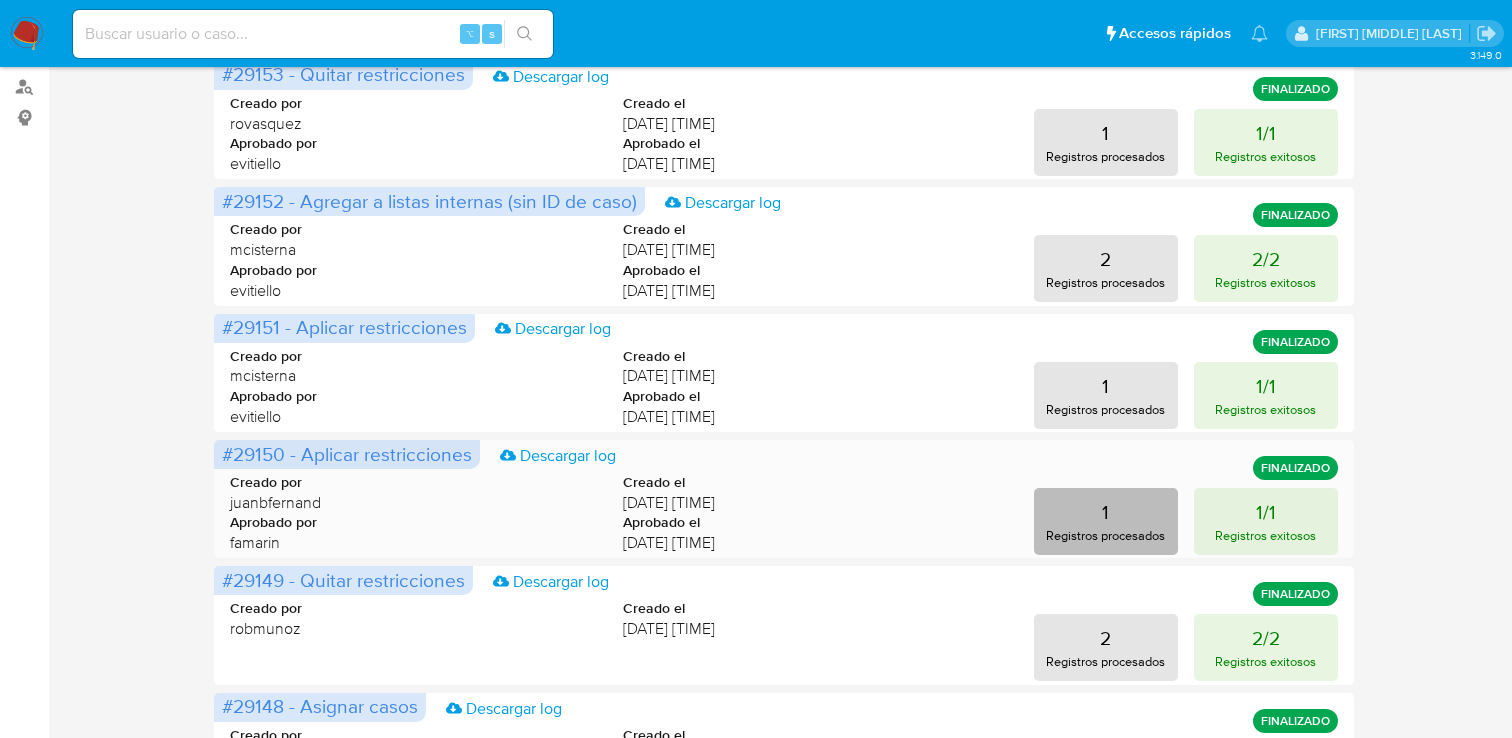 click on "Registros procesados" at bounding box center [1105, 535] 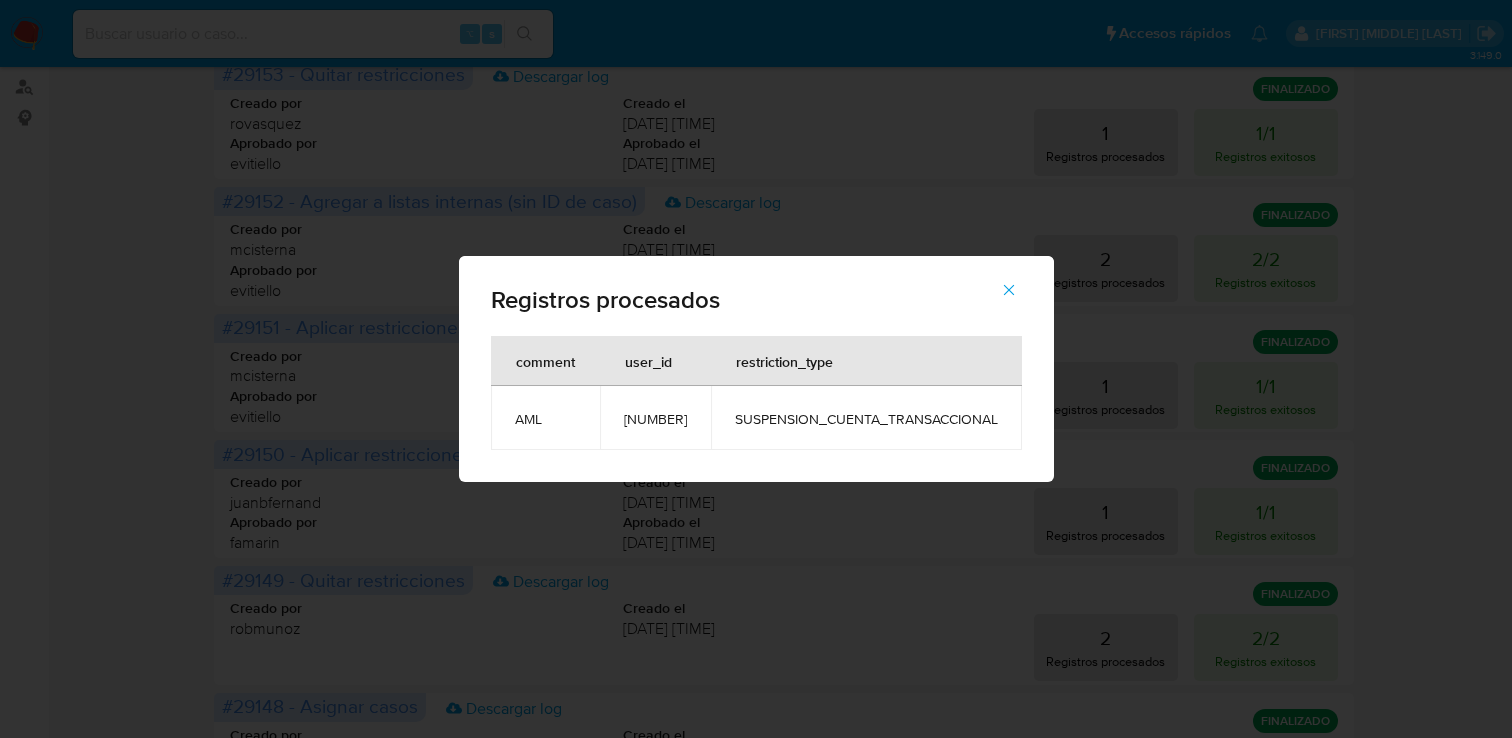 click 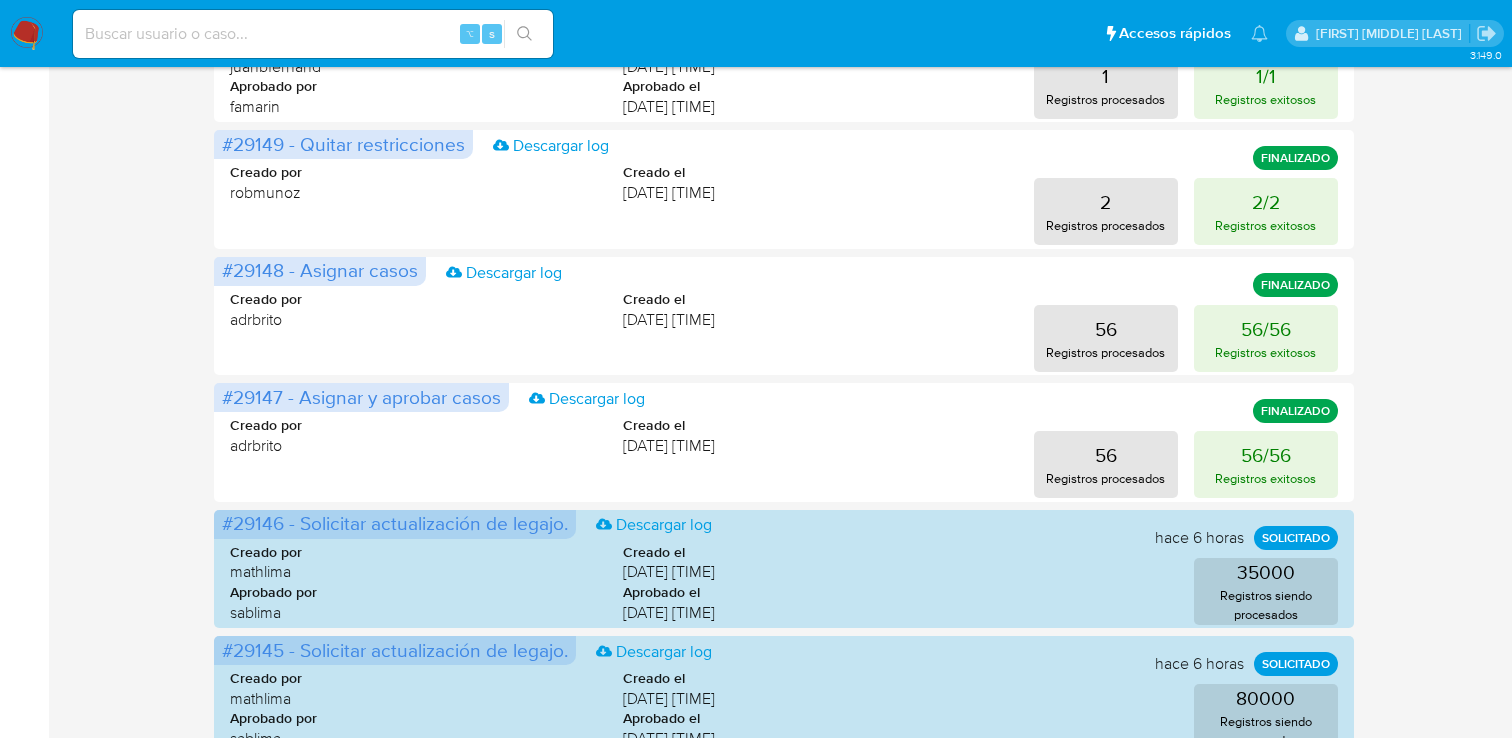 scroll, scrollTop: 980, scrollLeft: 0, axis: vertical 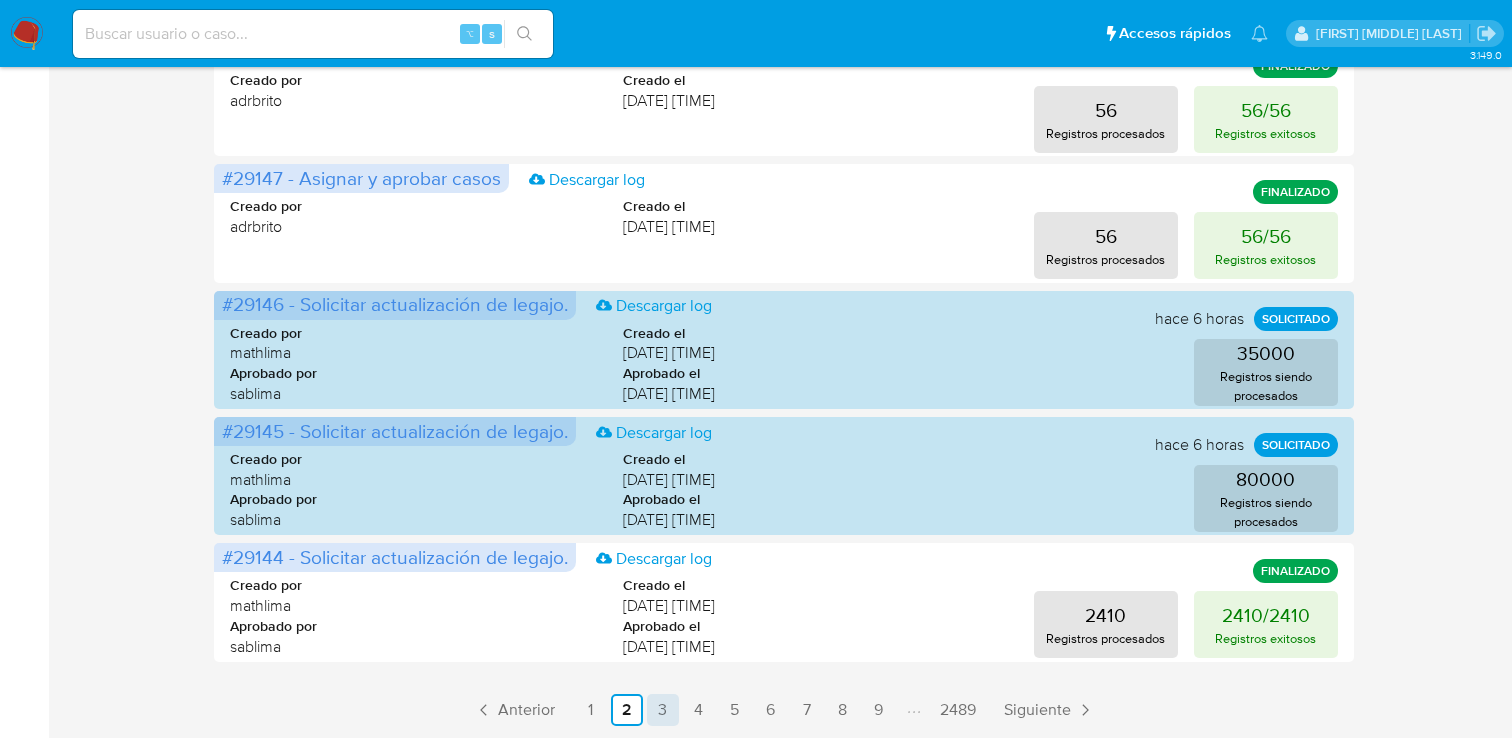 click on "3" at bounding box center [663, 710] 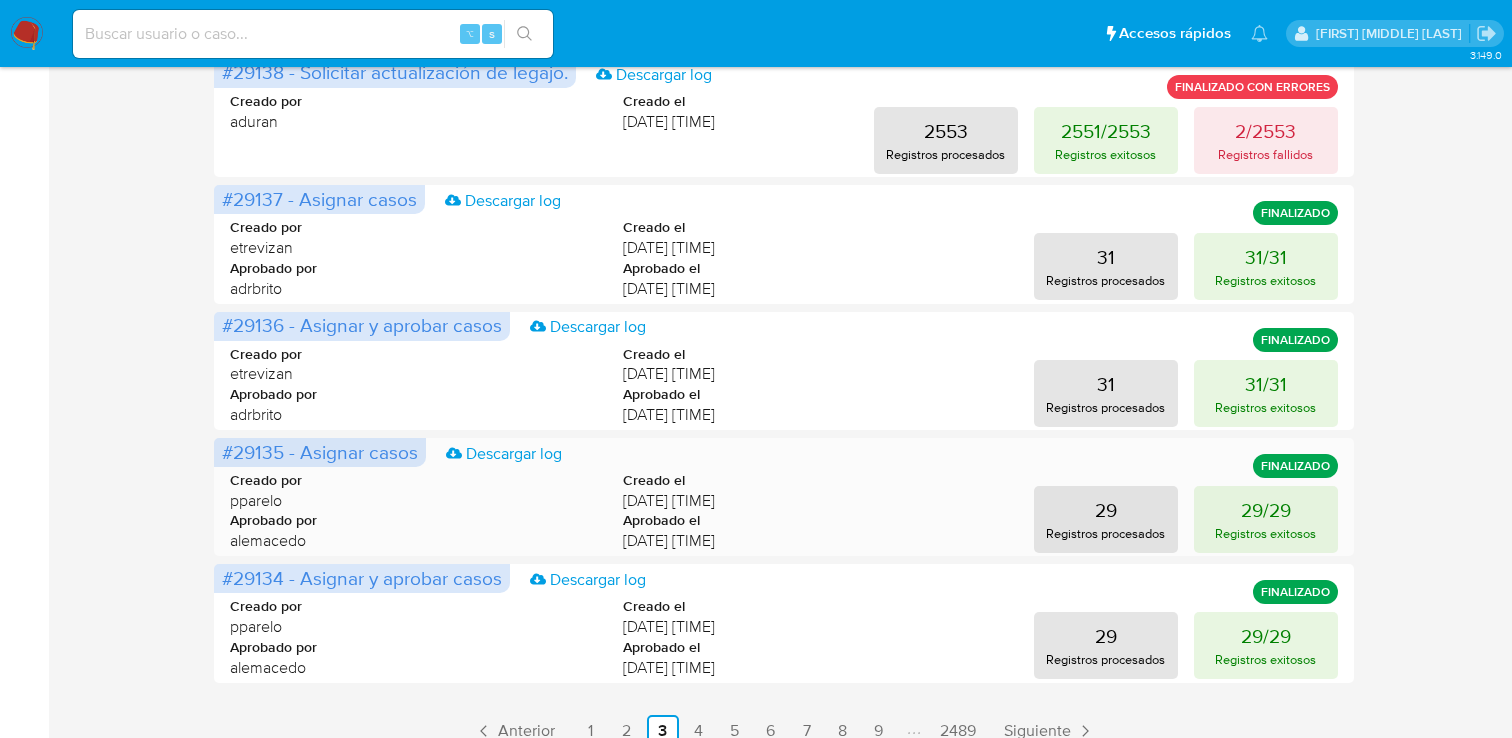 scroll, scrollTop: 980, scrollLeft: 0, axis: vertical 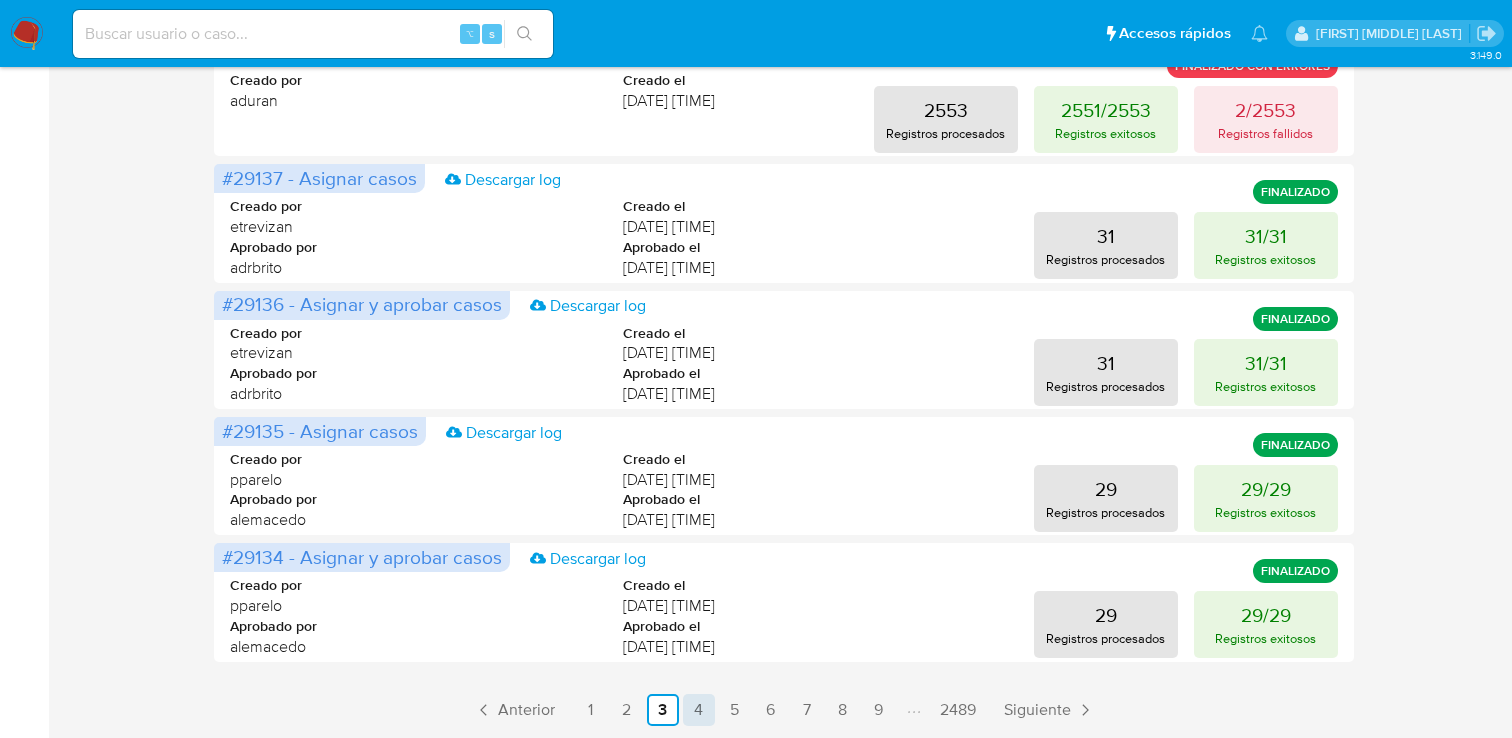 click on "4" at bounding box center [699, 710] 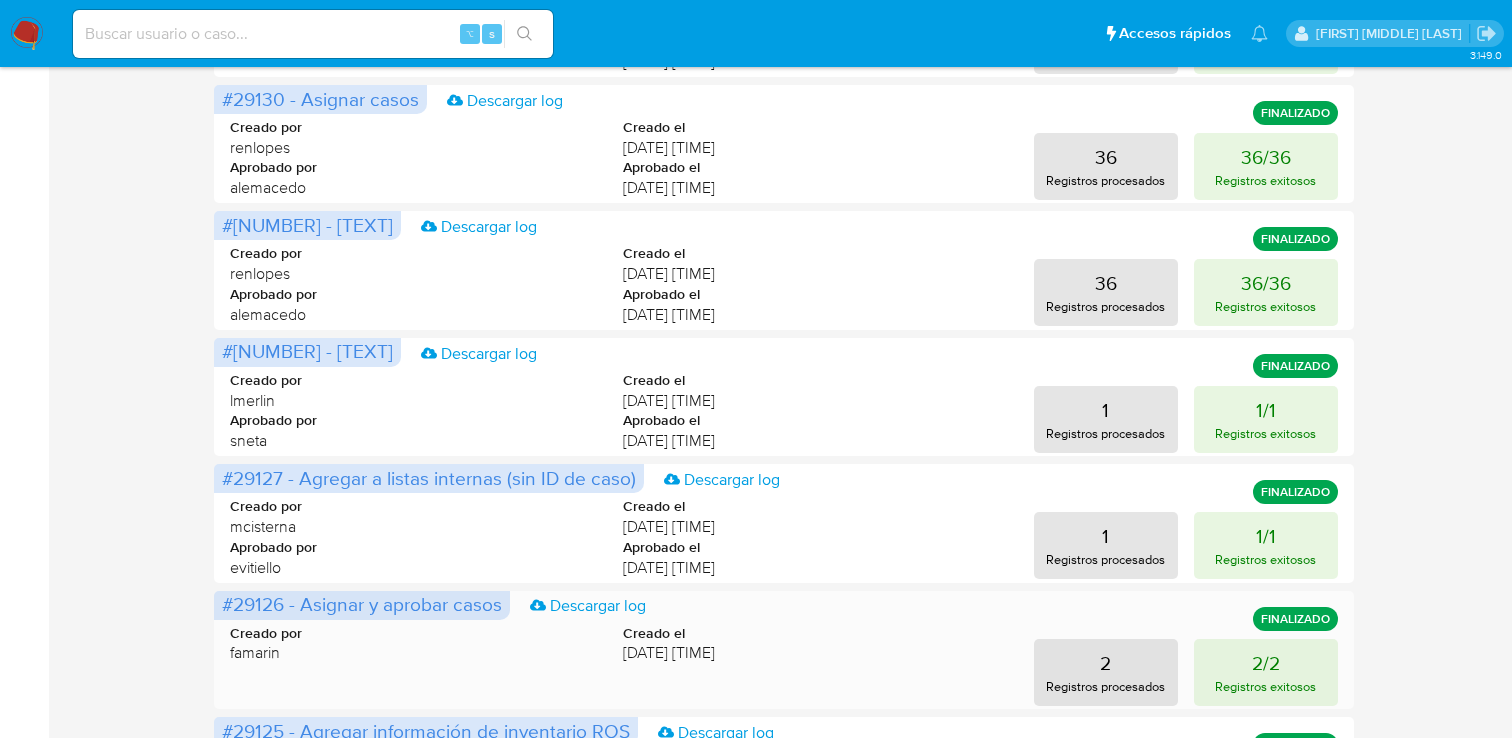 scroll, scrollTop: 678, scrollLeft: 0, axis: vertical 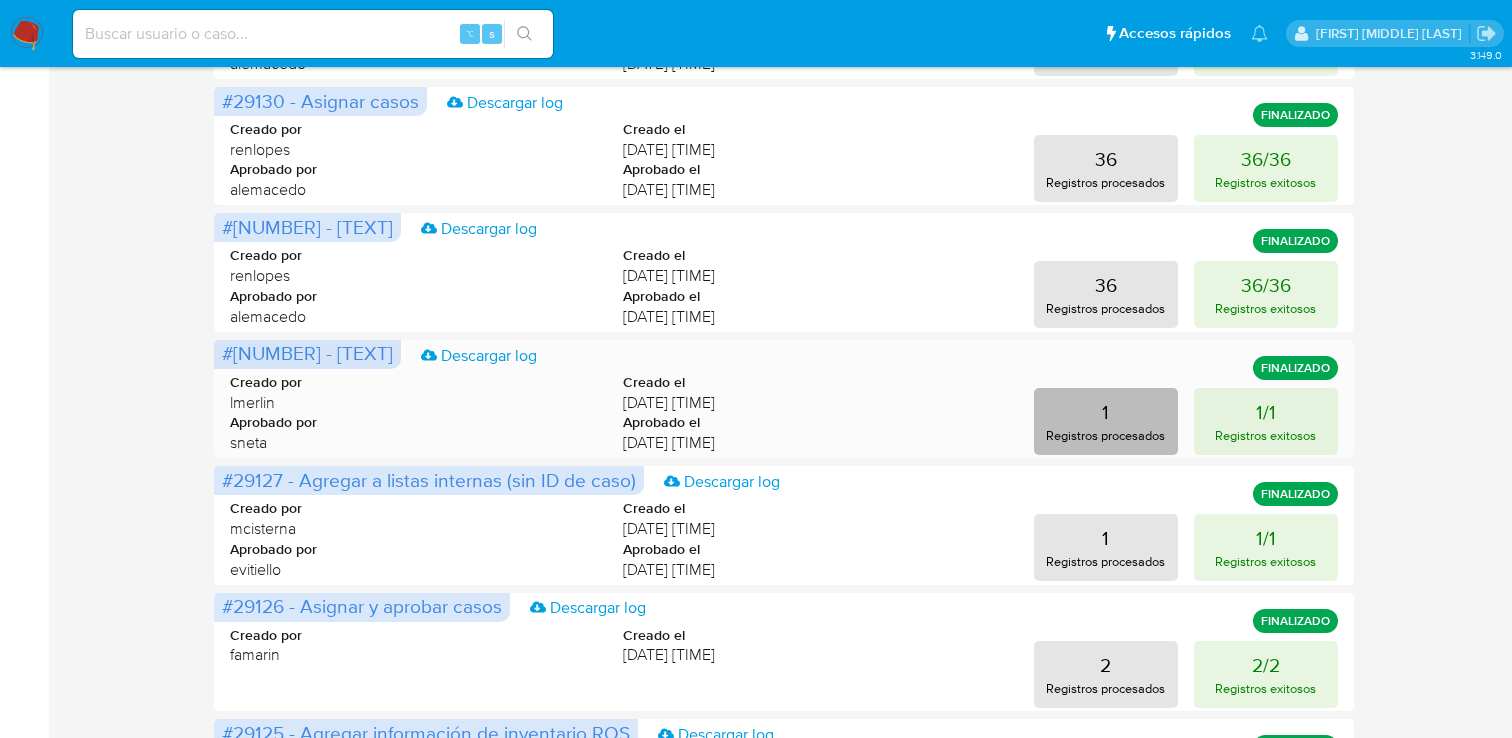 click on "1 Registros procesados" at bounding box center [1106, 421] 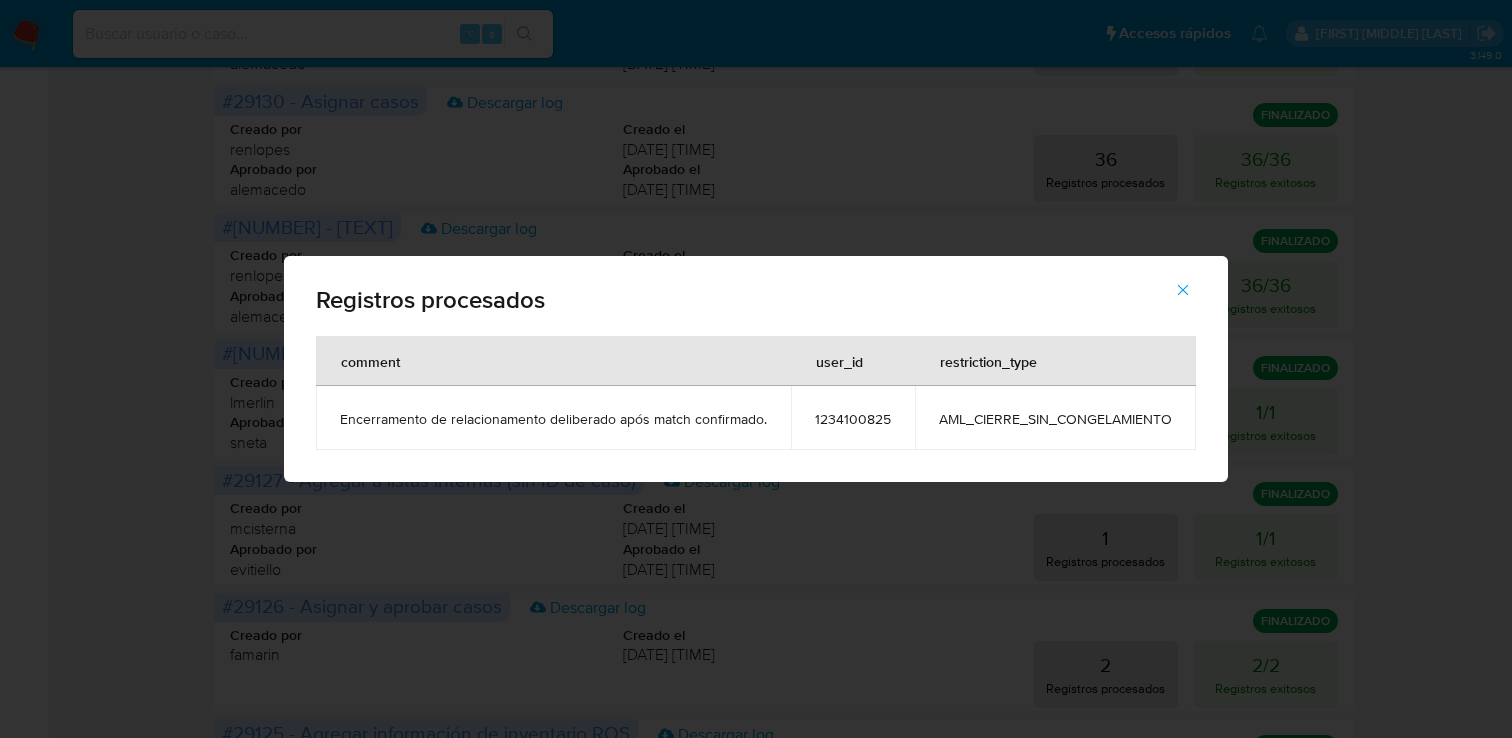 click 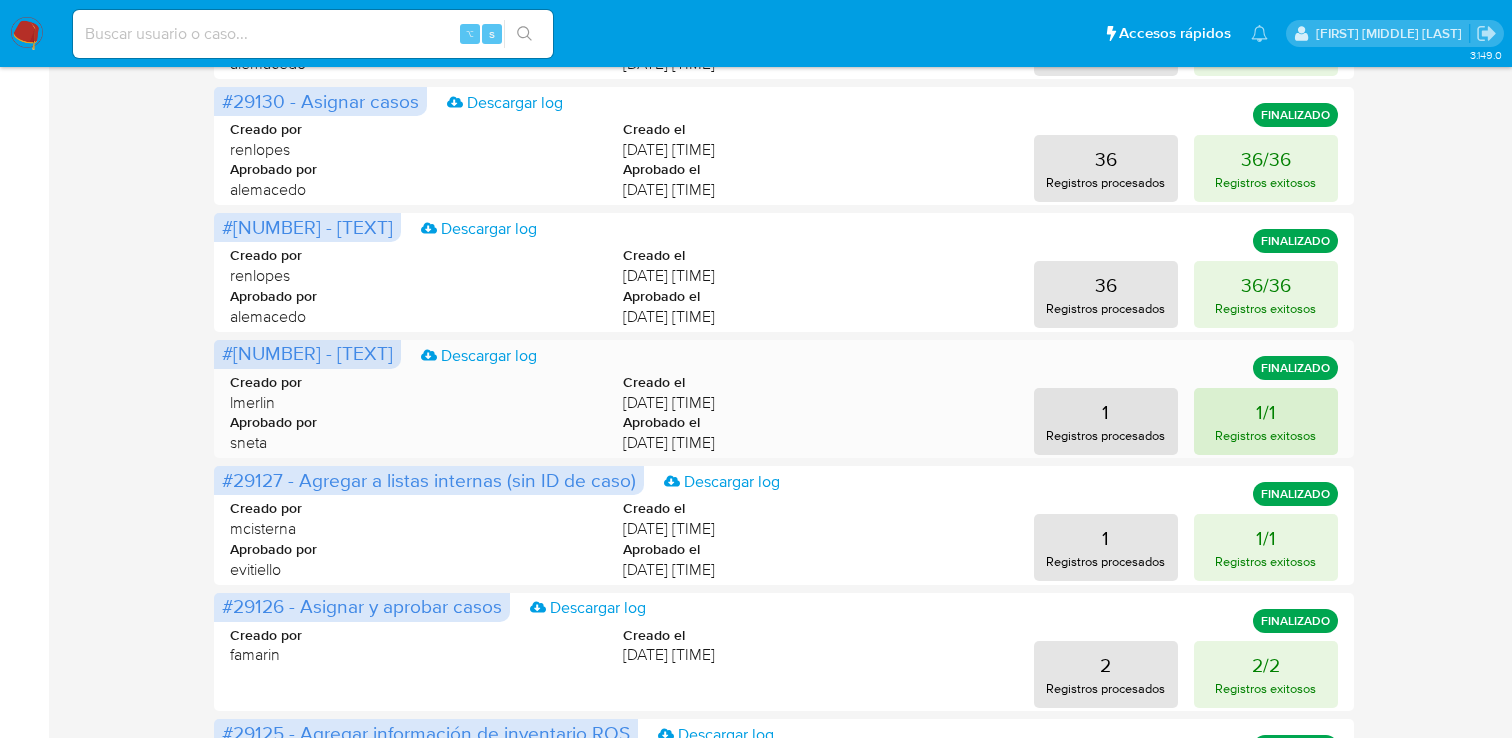 click on "1/1 Registros exitosos" at bounding box center (1266, 421) 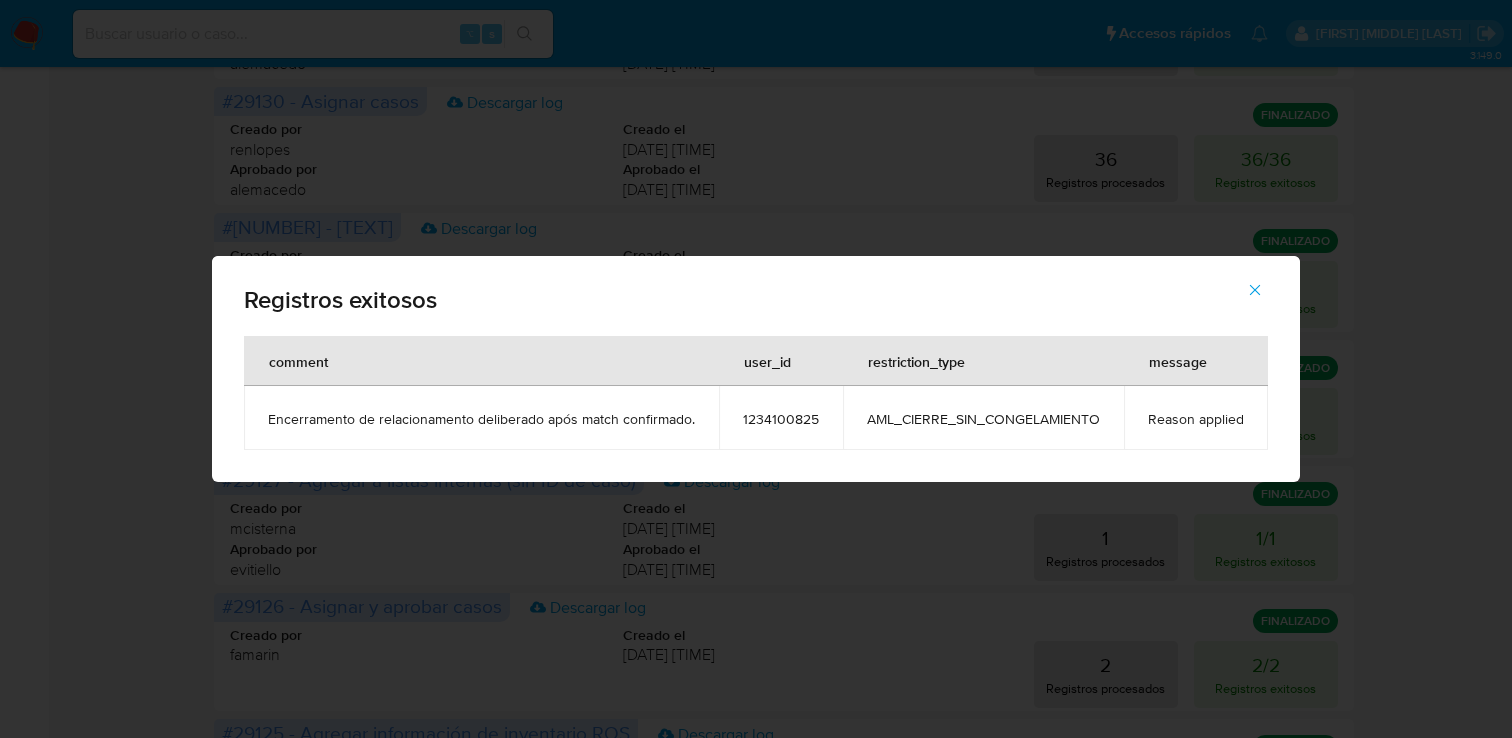 click on "1234100825" at bounding box center [781, 419] 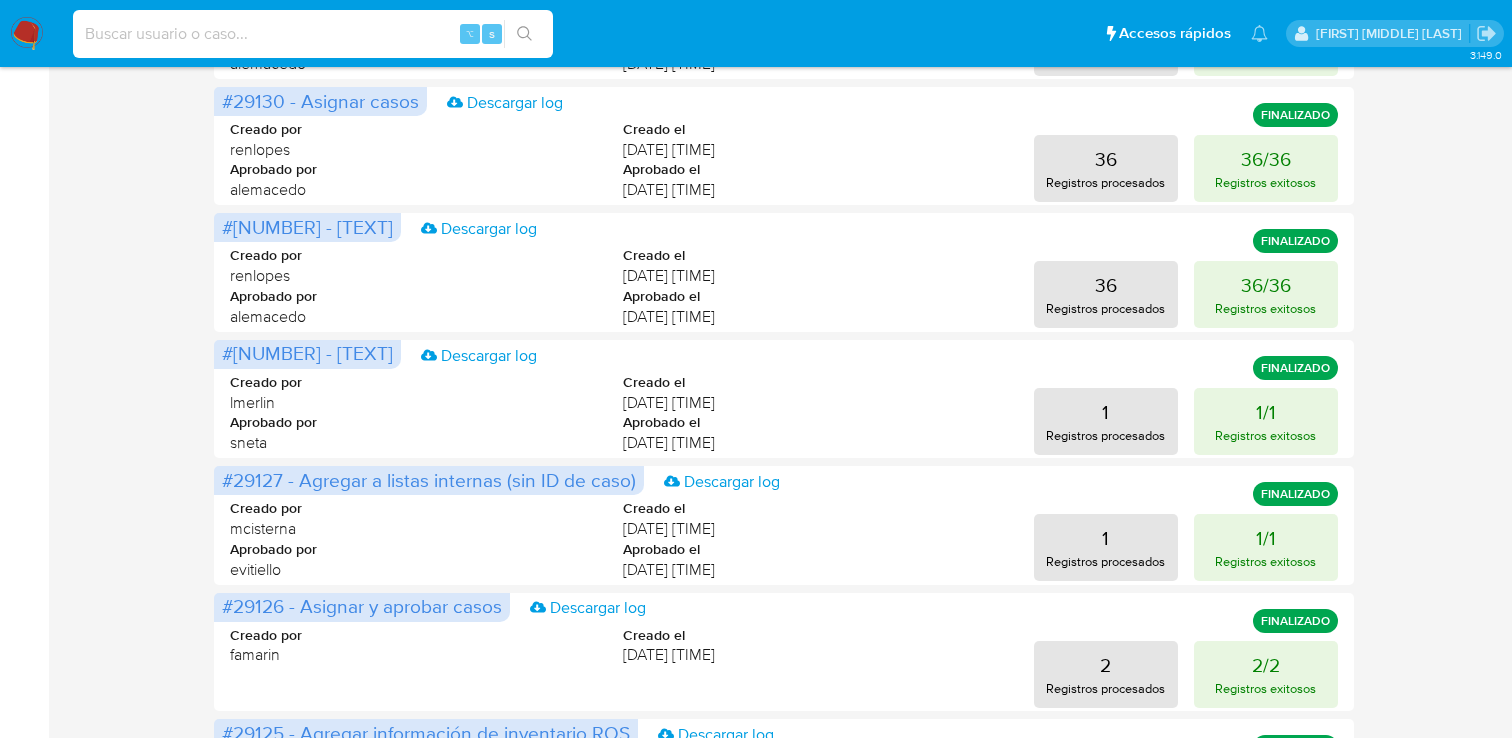 click at bounding box center (313, 34) 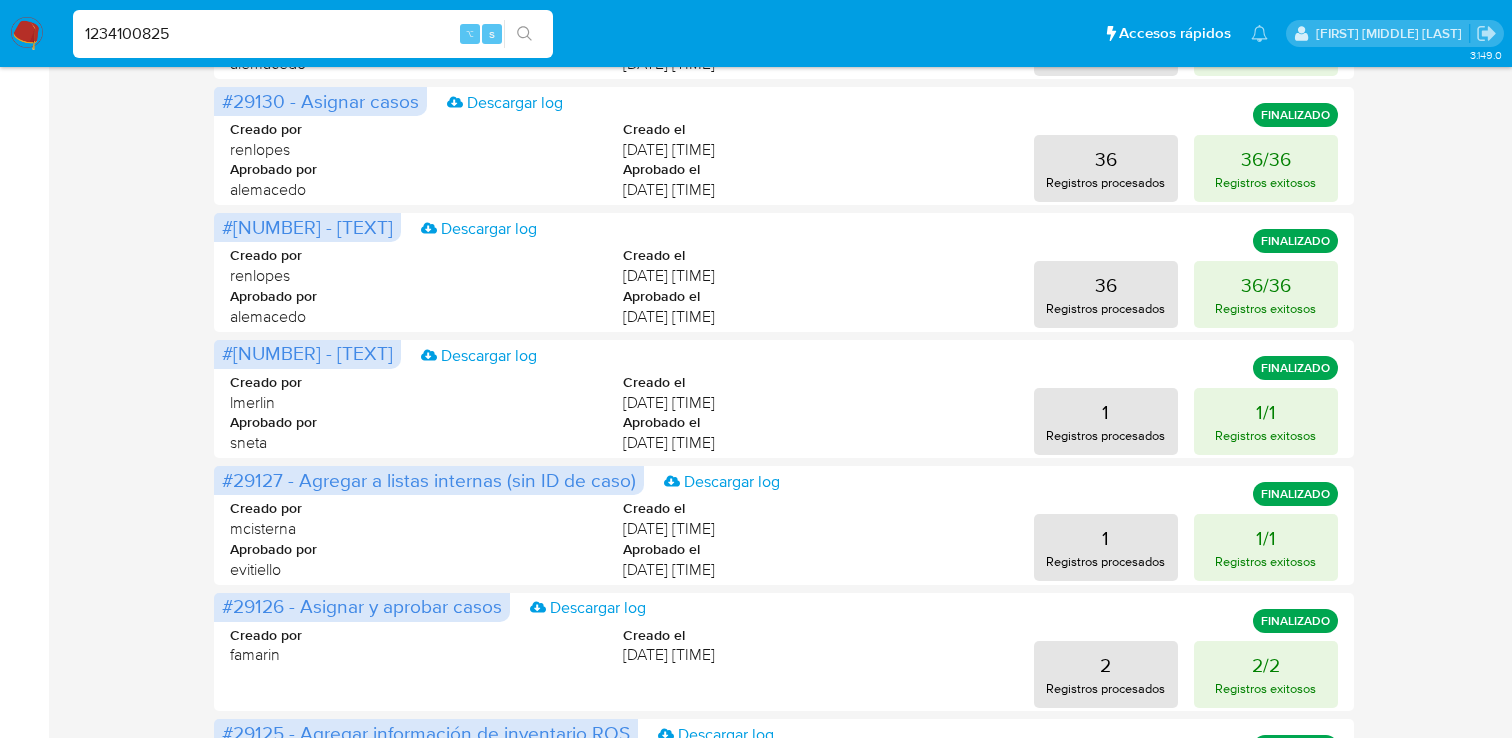type on "1234100825" 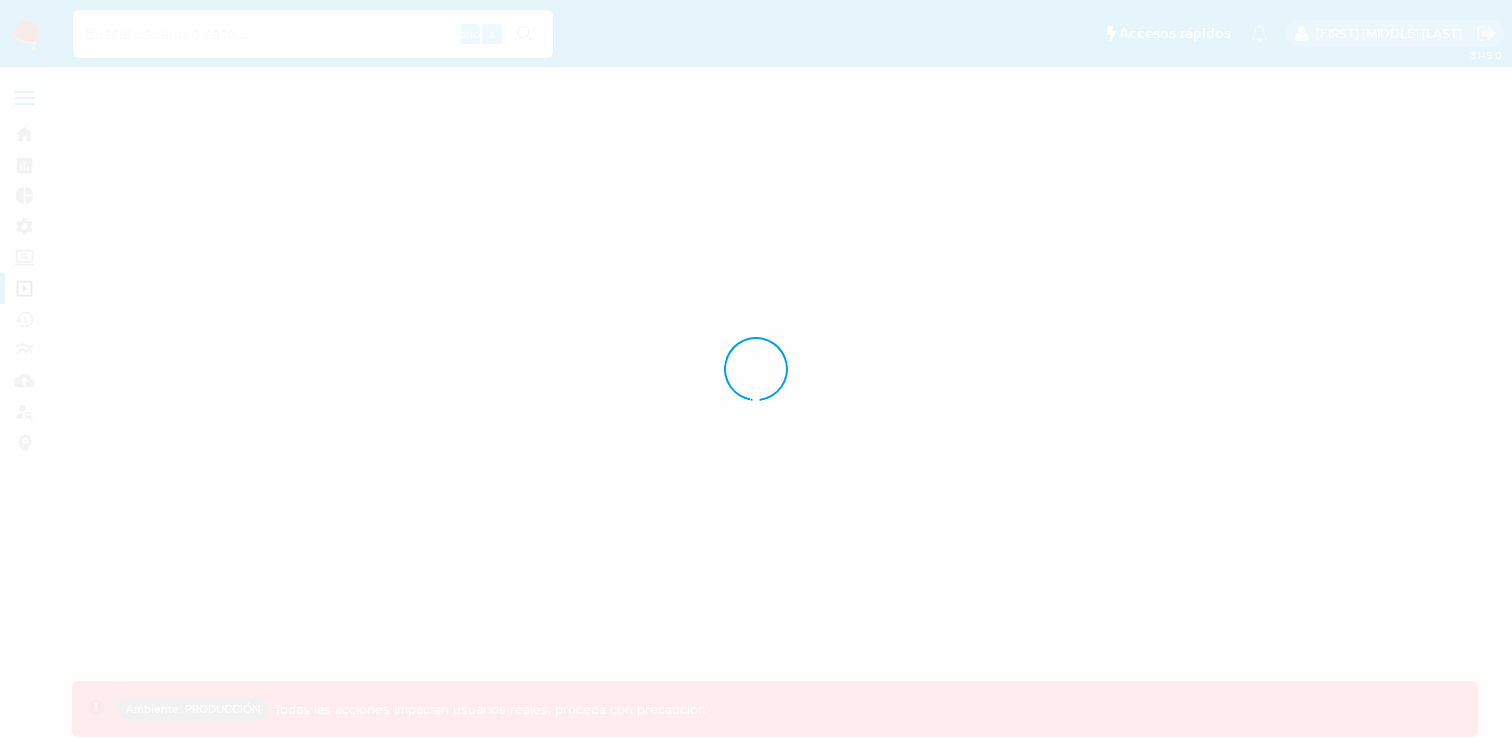 scroll, scrollTop: 0, scrollLeft: 0, axis: both 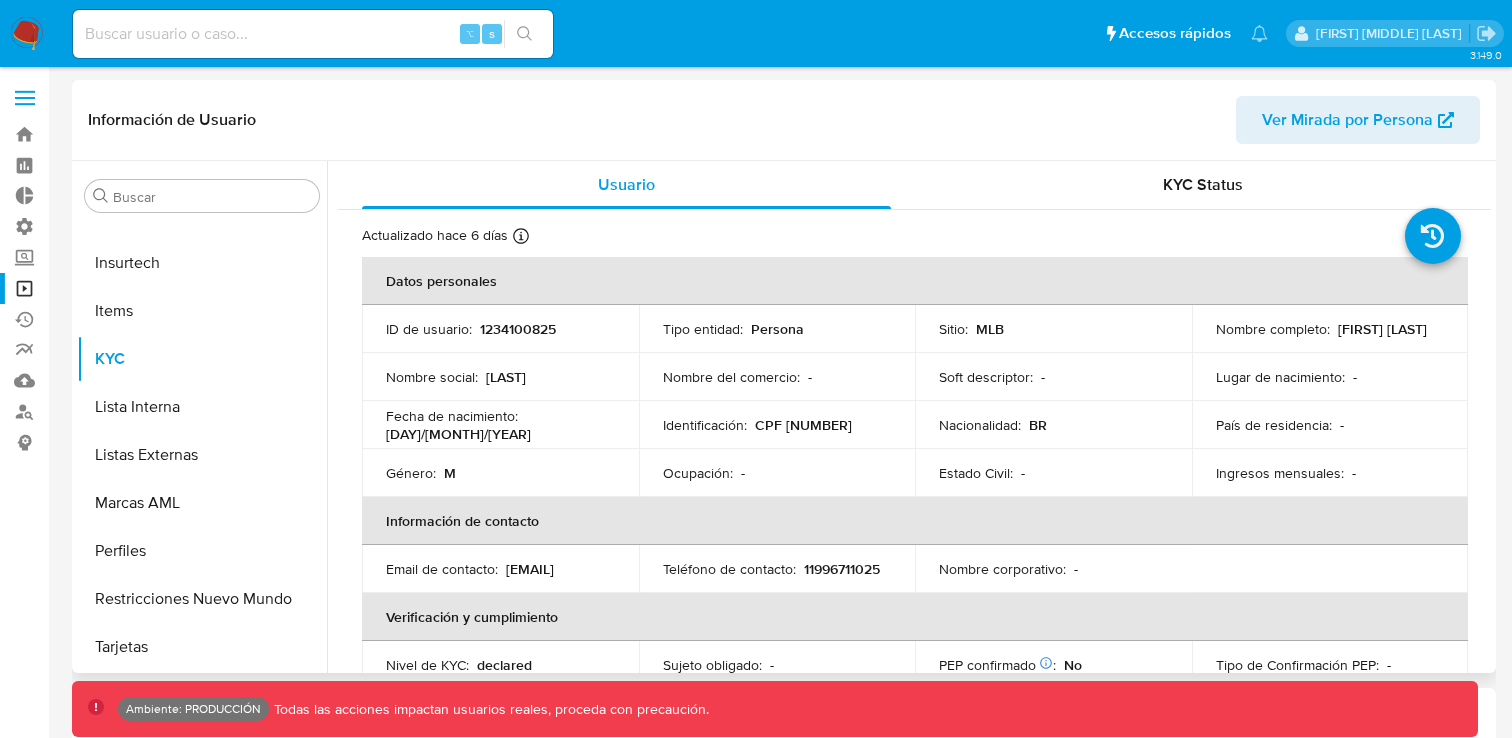 select on "10" 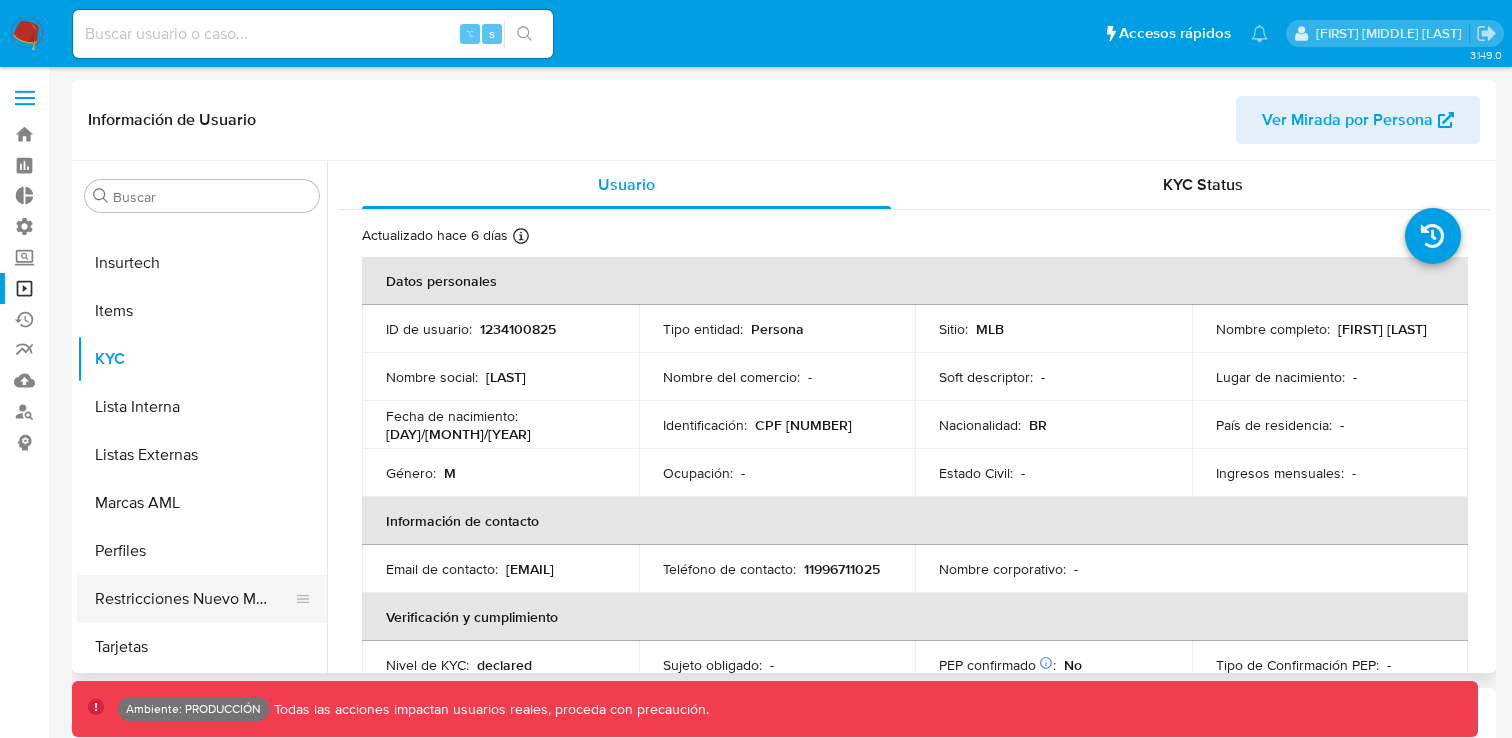 click on "Restricciones Nuevo Mundo" at bounding box center (194, 599) 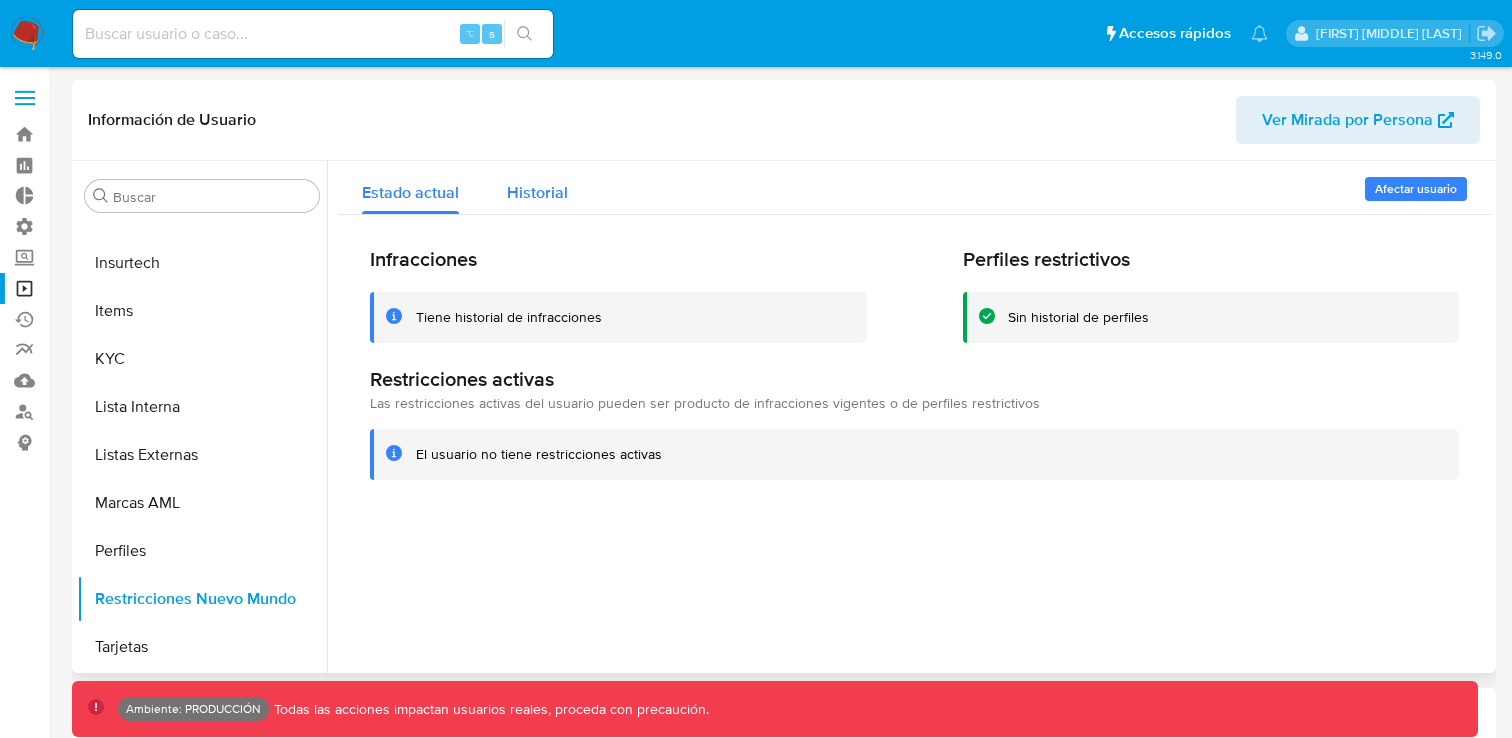 click on "Historial" at bounding box center [537, 192] 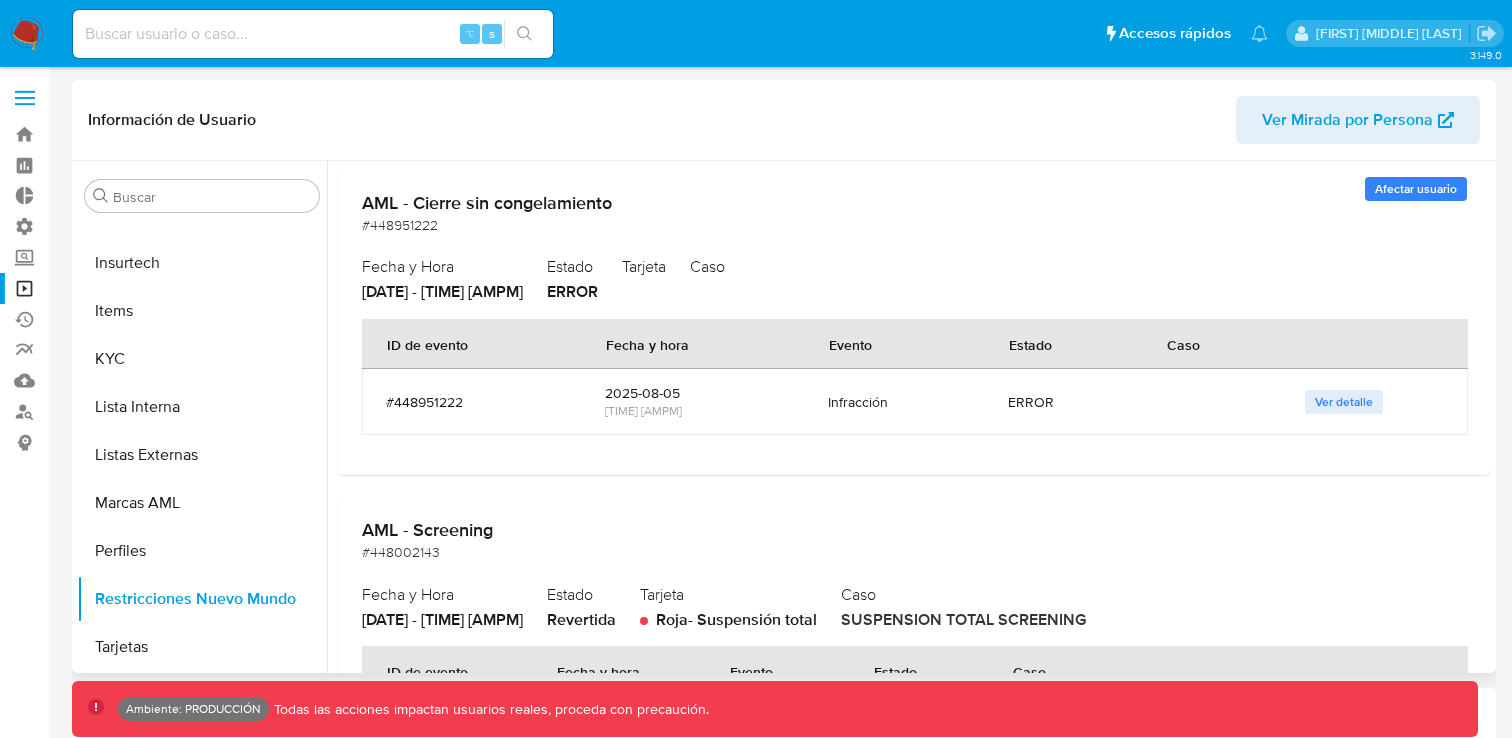 scroll, scrollTop: 118, scrollLeft: 0, axis: vertical 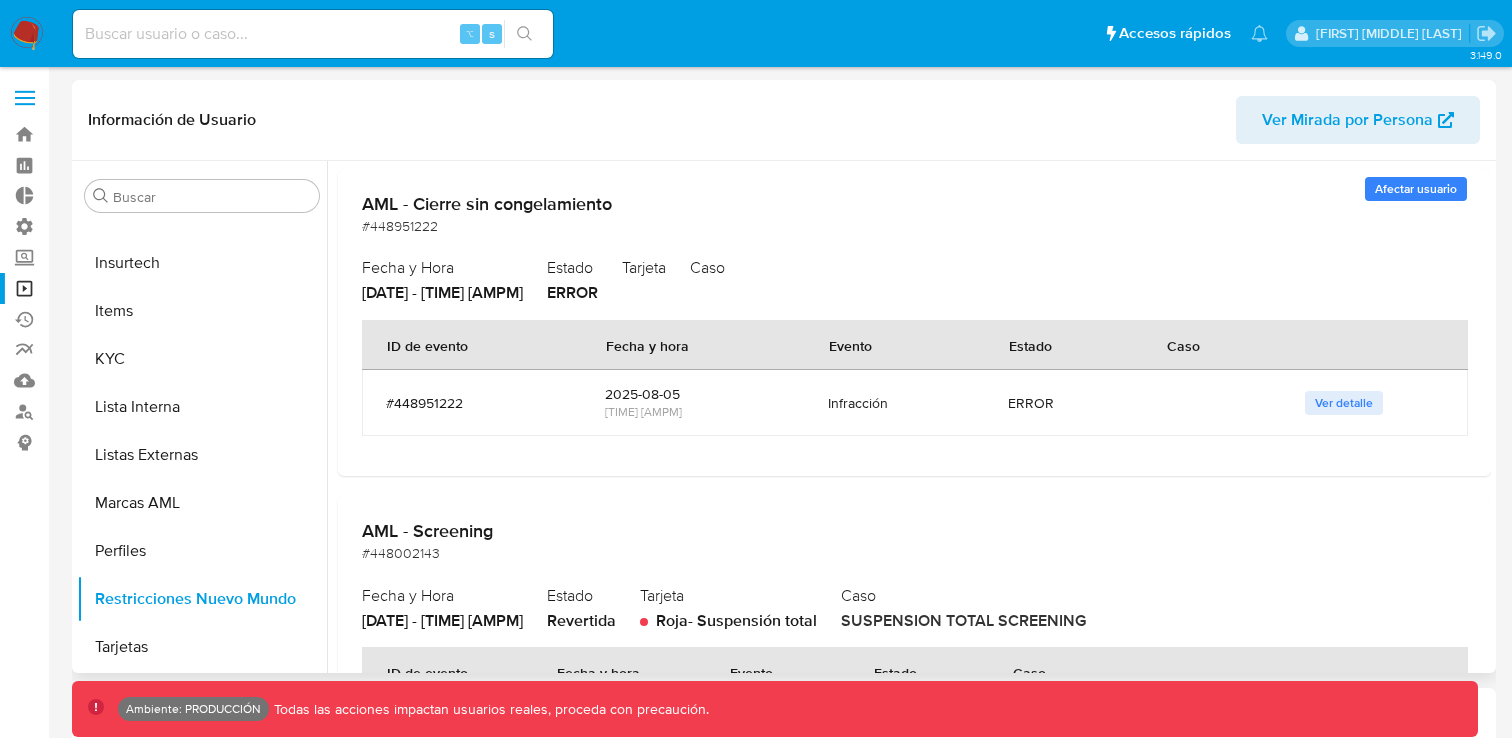type 